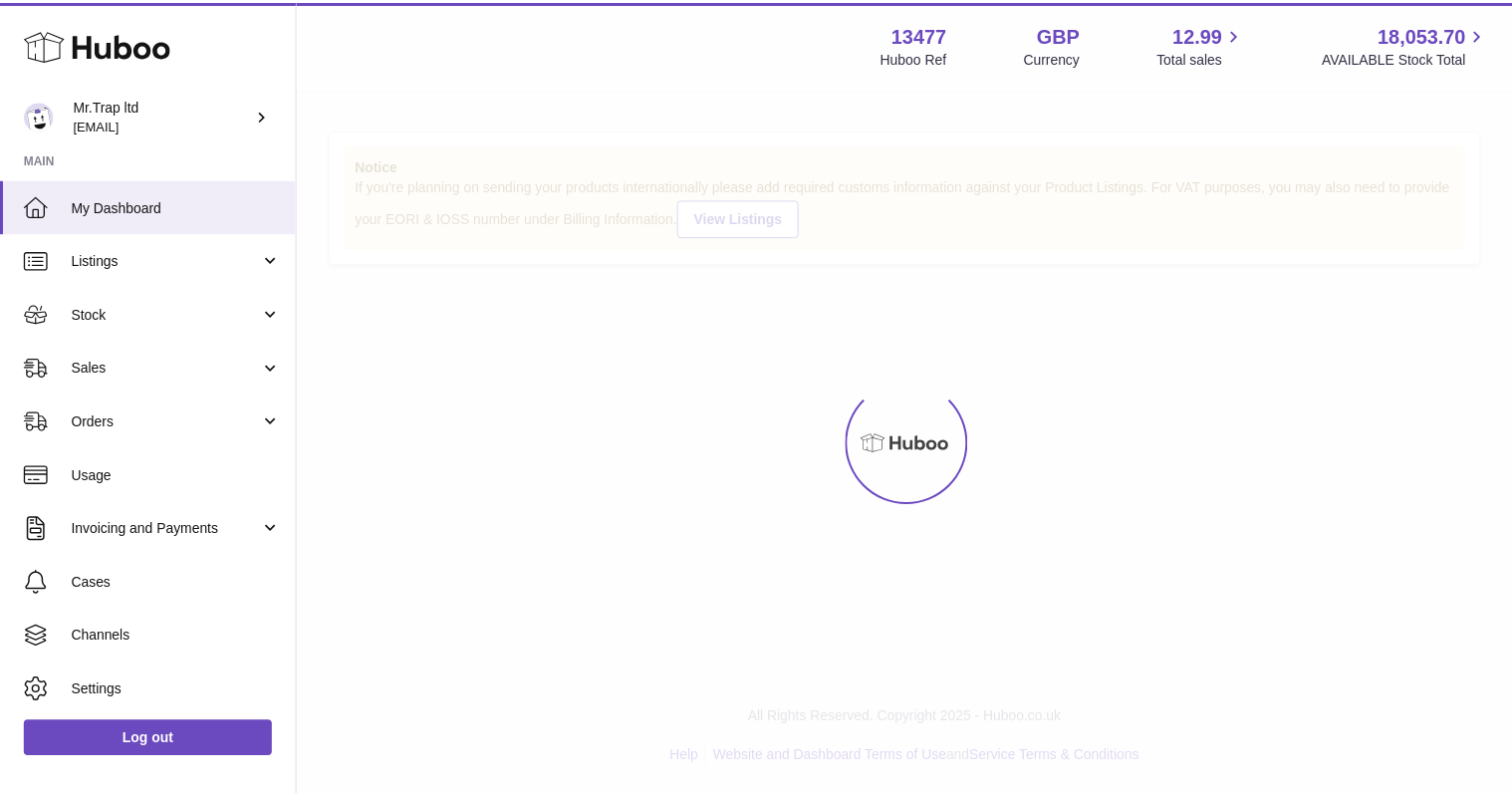 scroll, scrollTop: 0, scrollLeft: 0, axis: both 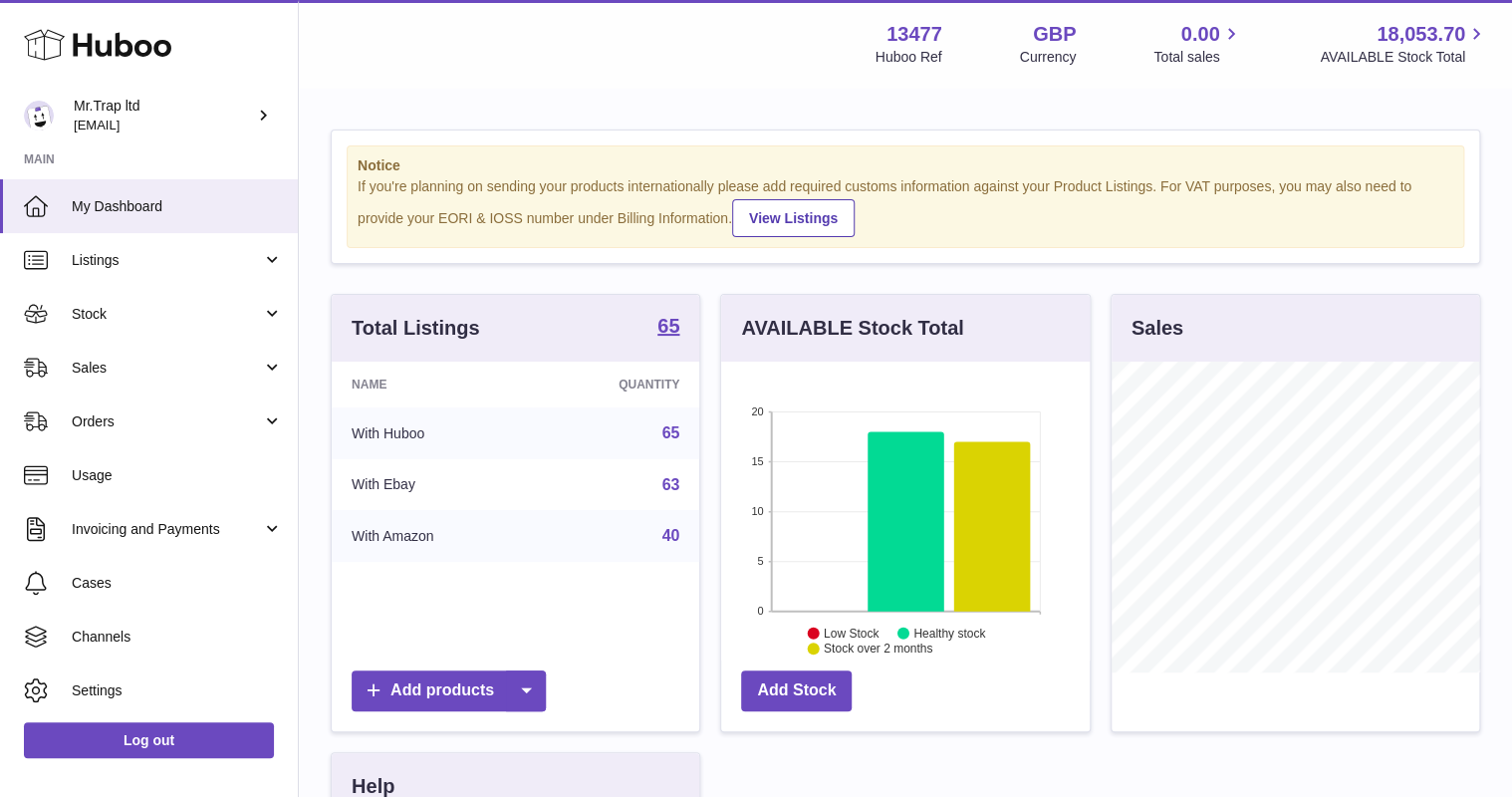 click at bounding box center (39, 116) 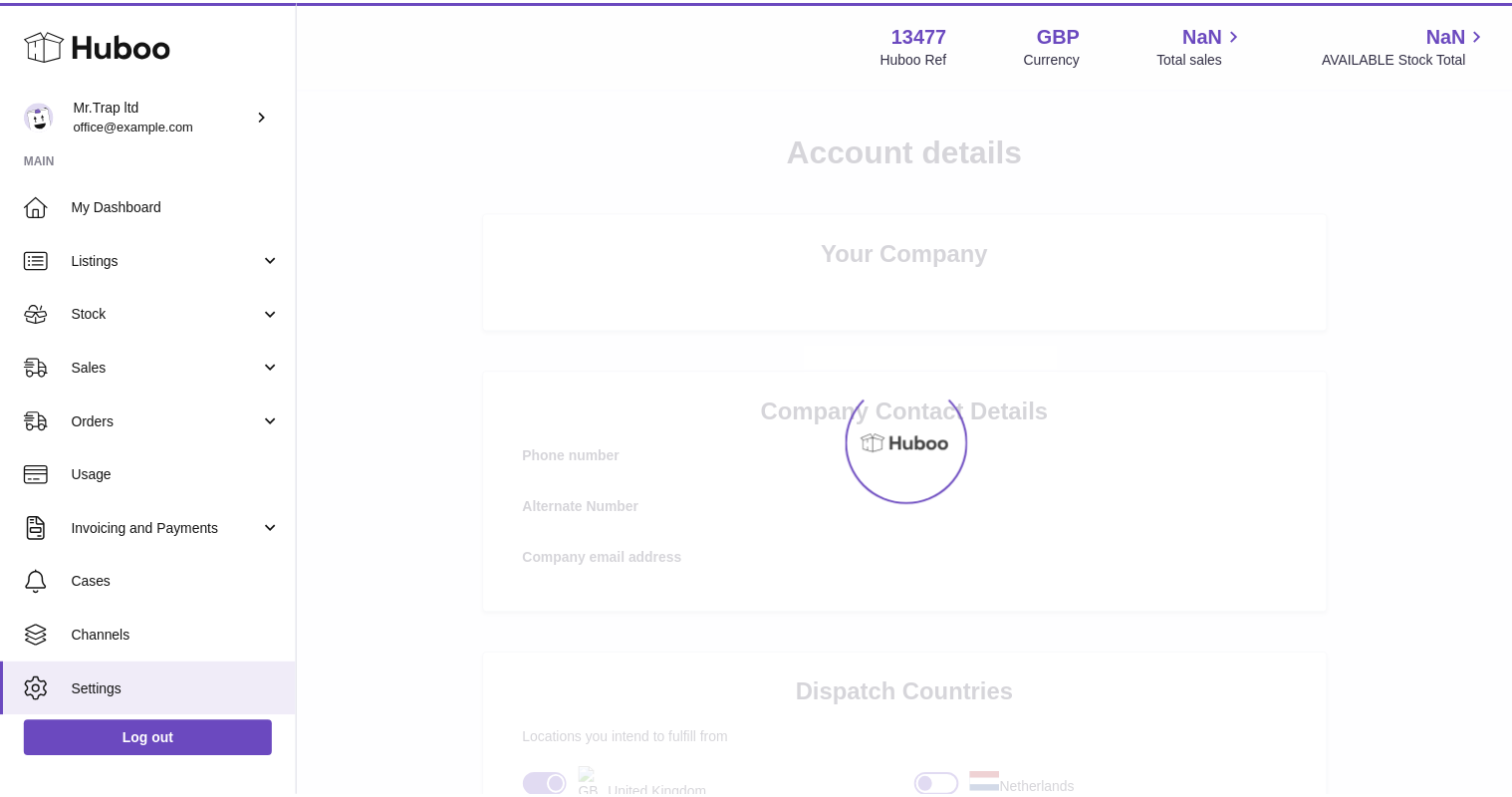 scroll, scrollTop: 0, scrollLeft: 0, axis: both 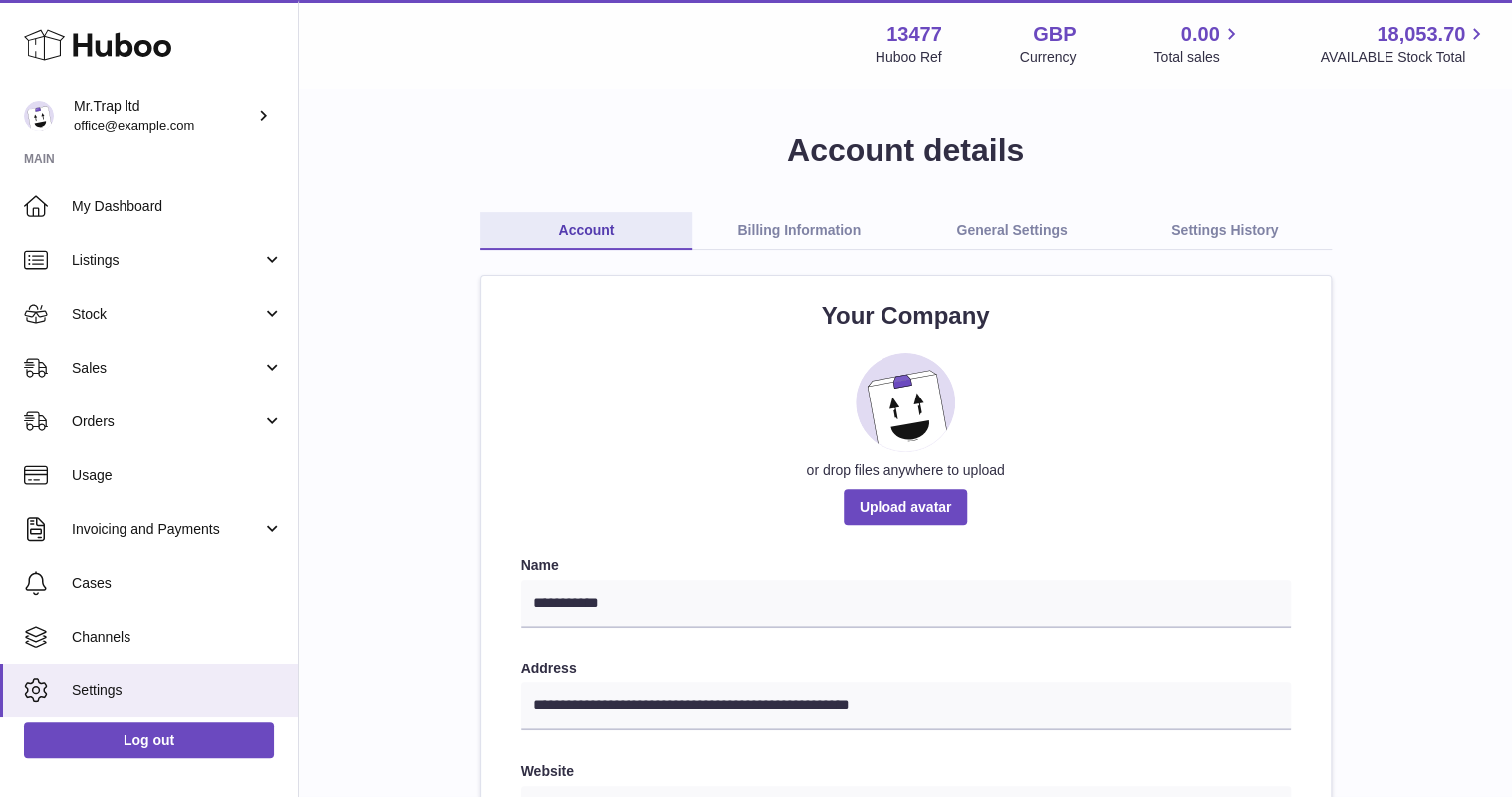 click on "Sales" at bounding box center (166, 368) 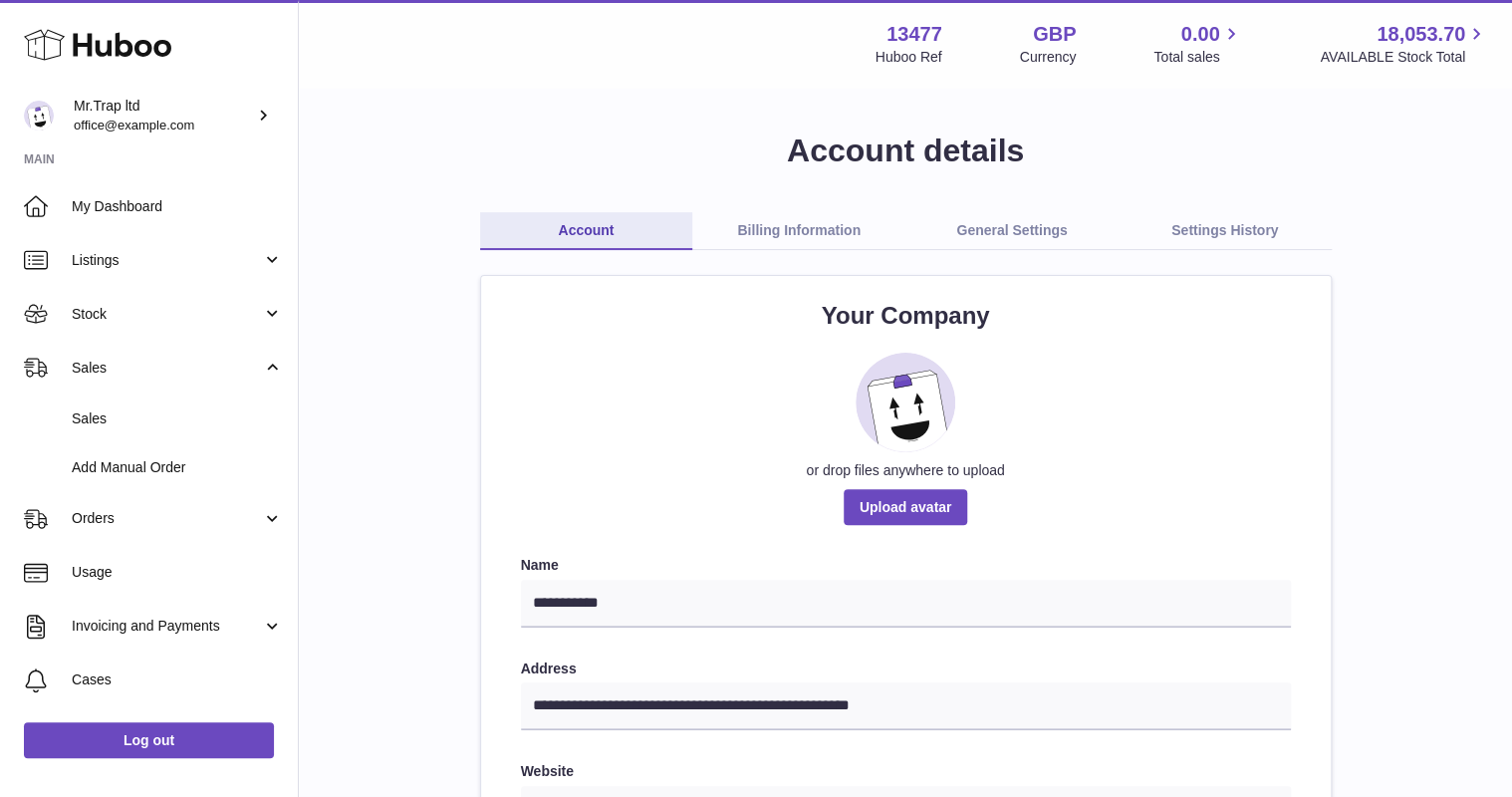 click on "Sales" at bounding box center (177, 418) 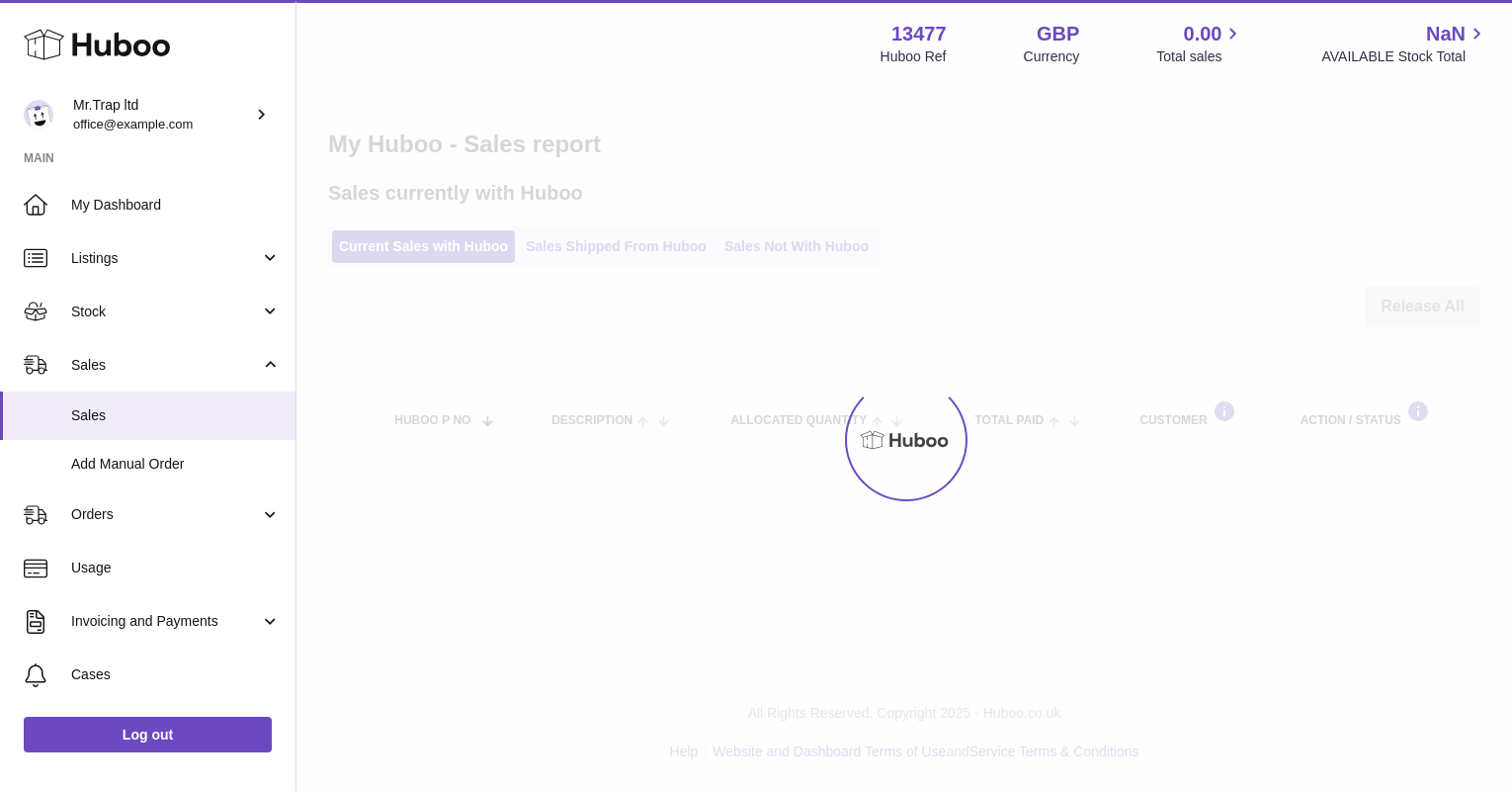 scroll, scrollTop: 0, scrollLeft: 0, axis: both 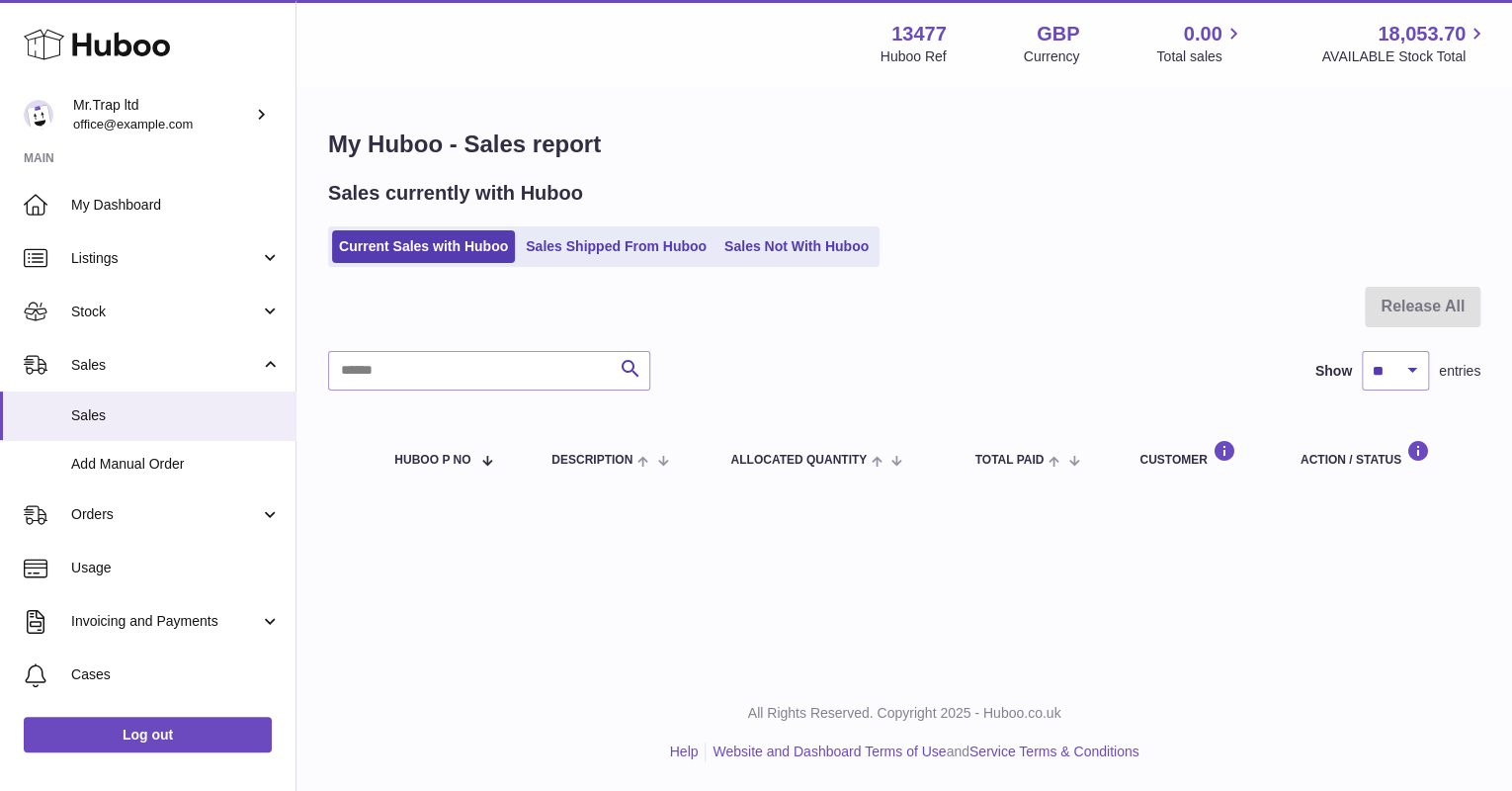 click on "Stock" at bounding box center [147, 311] 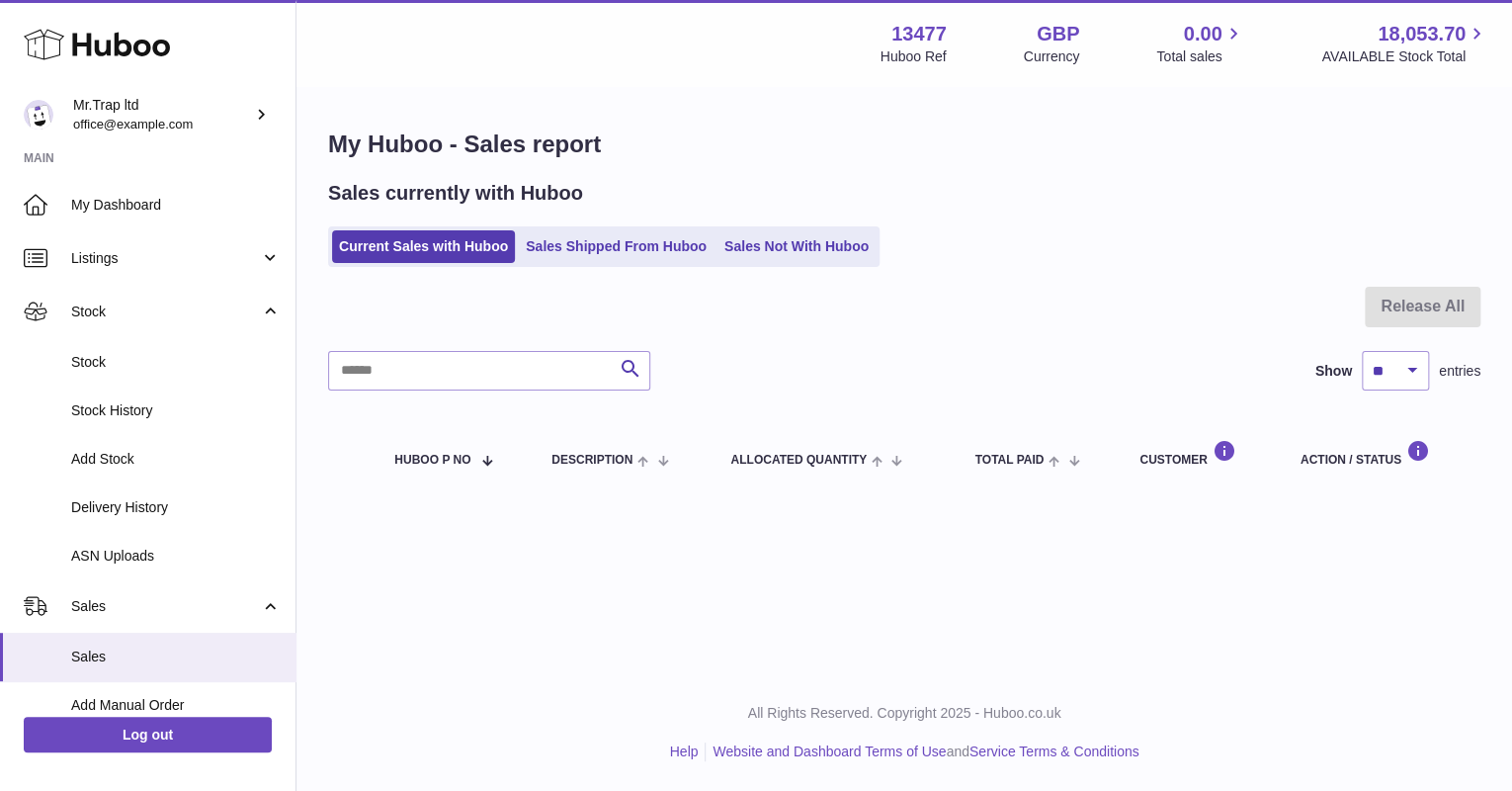 click on "Stock" at bounding box center (176, 362) 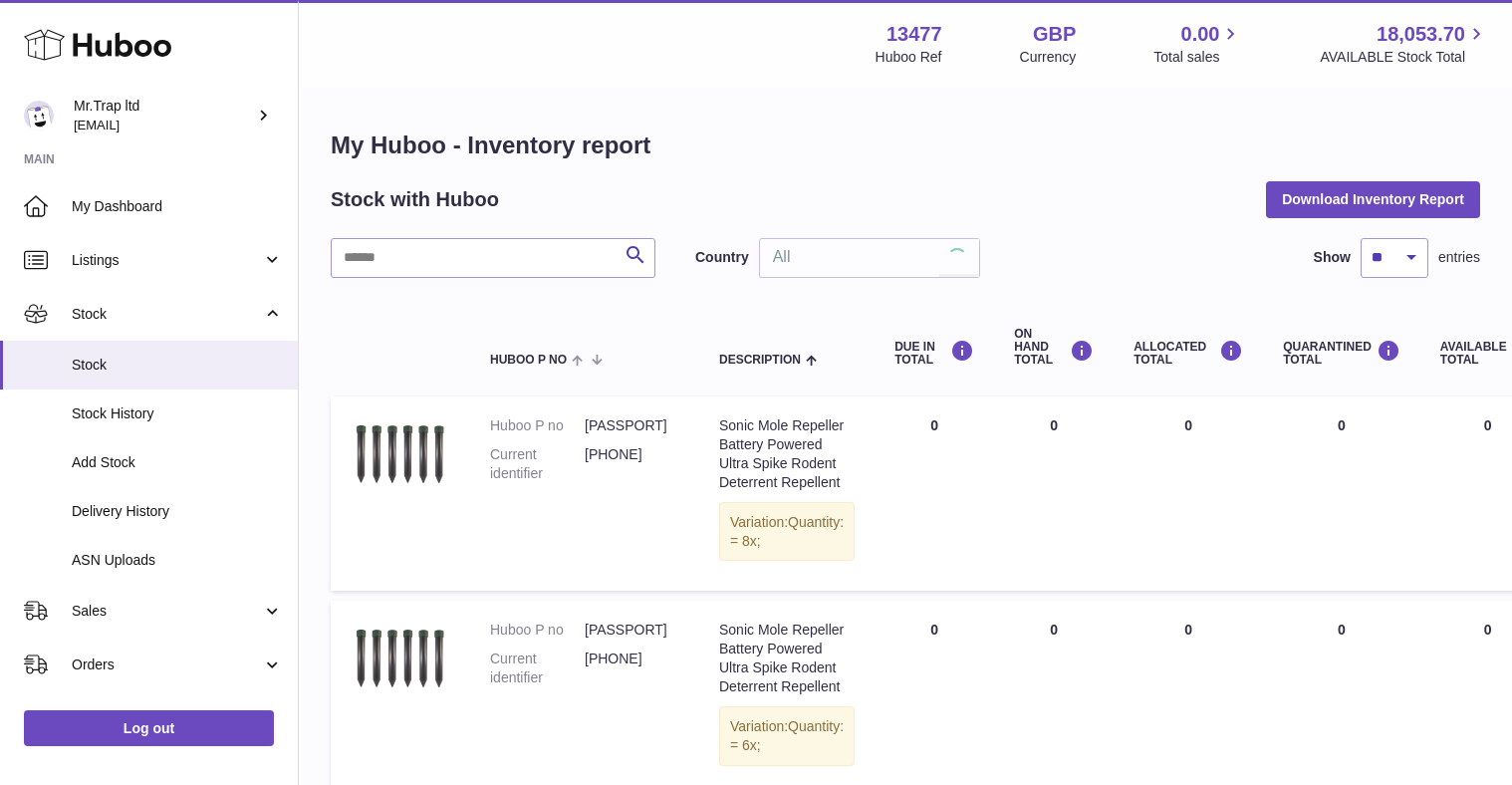 scroll, scrollTop: 0, scrollLeft: 0, axis: both 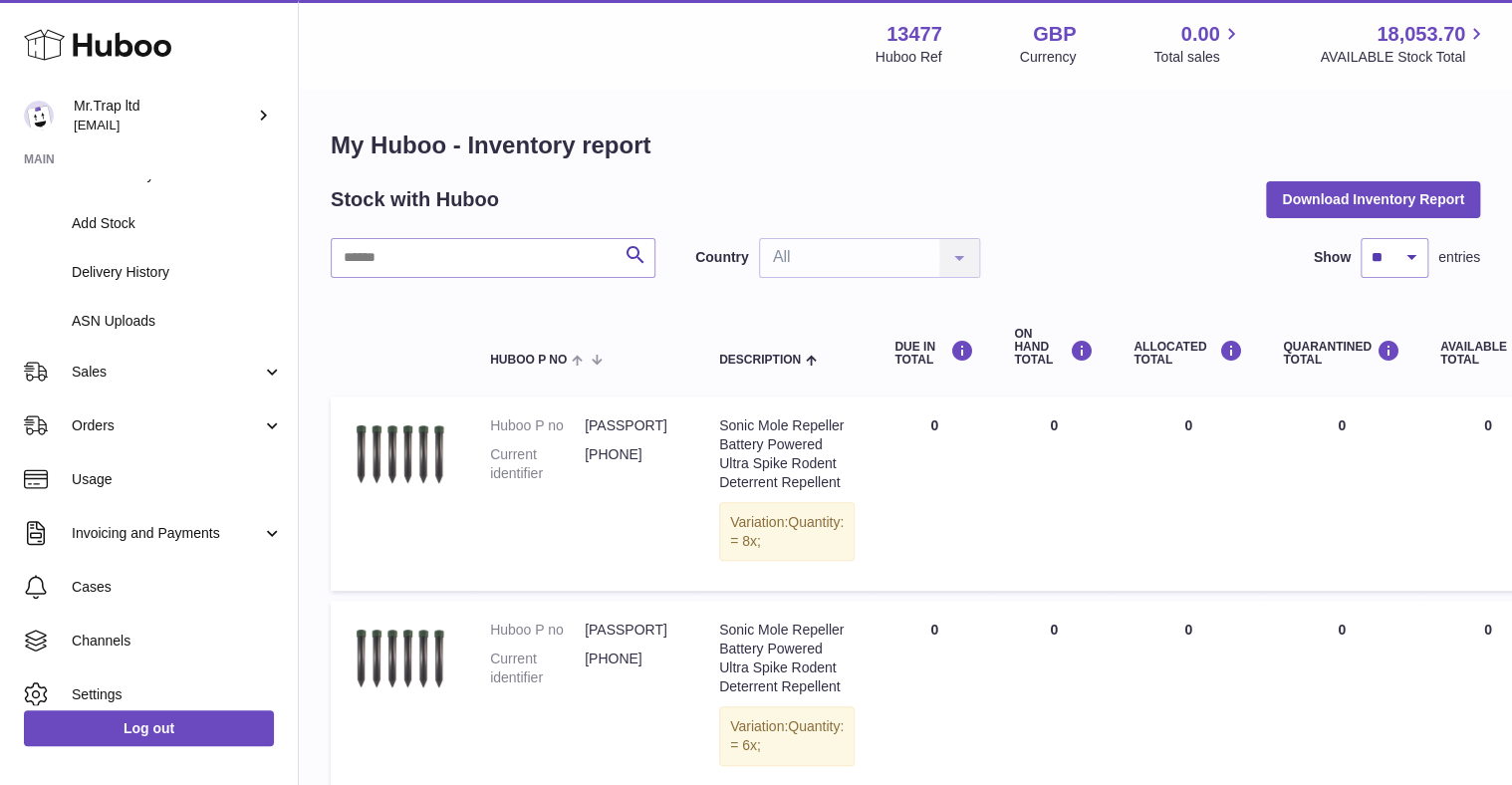 click on "Sales" at bounding box center (166, 372) 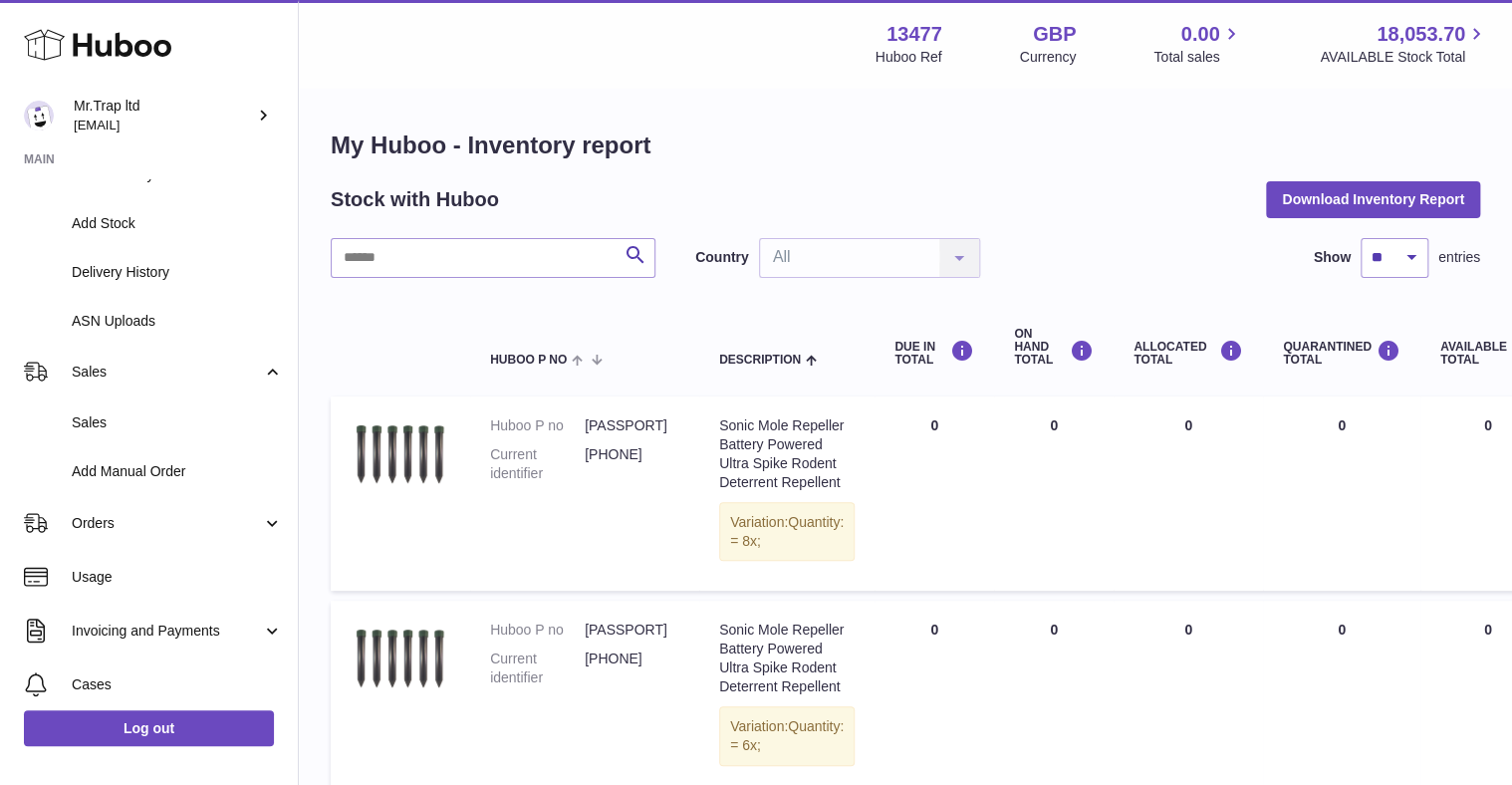 click on "Sales" at bounding box center [177, 422] 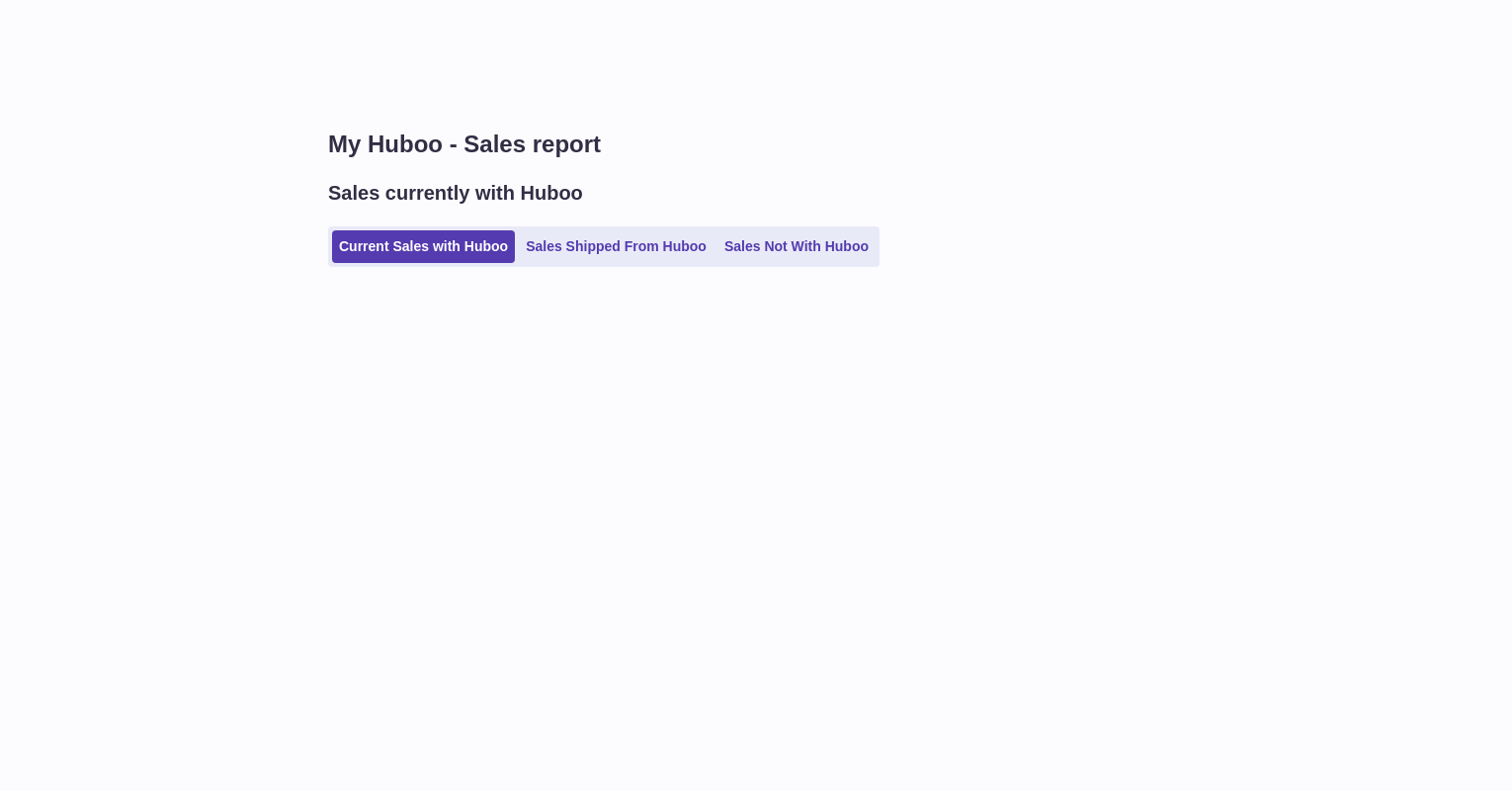 scroll, scrollTop: 0, scrollLeft: 0, axis: both 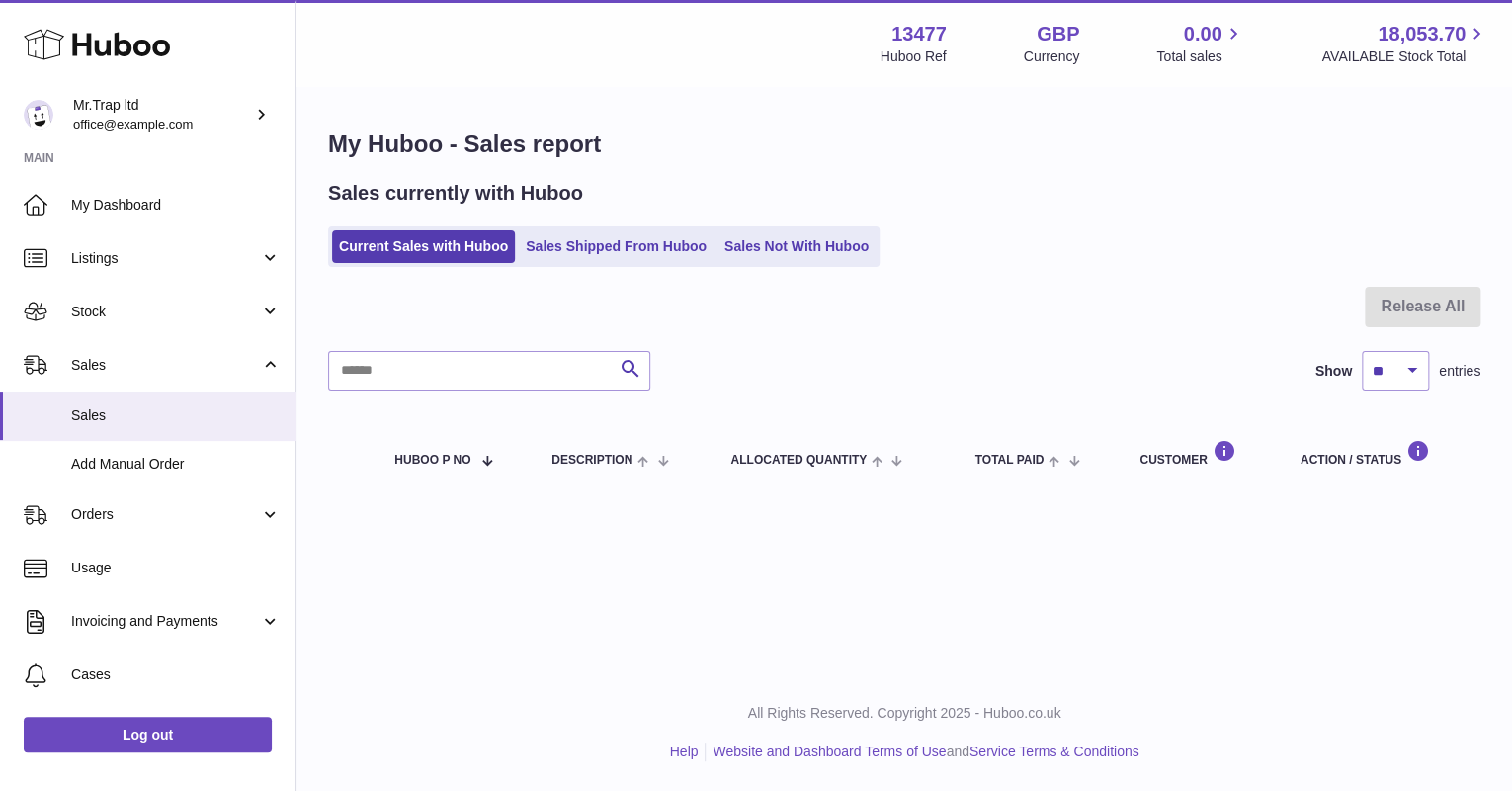 click on "Sales Not With Huboo" at bounding box center [797, 246] 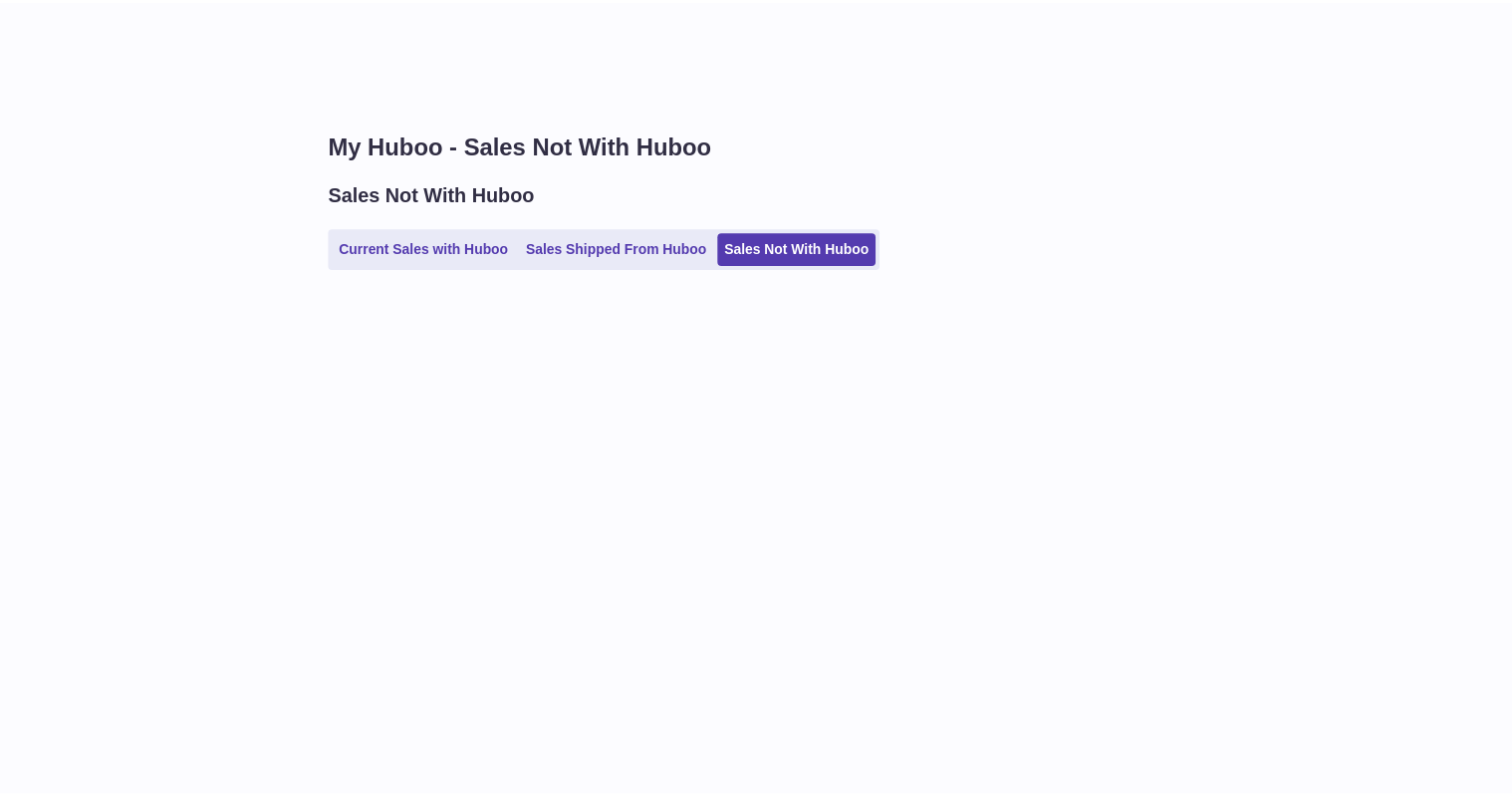 scroll, scrollTop: 0, scrollLeft: 0, axis: both 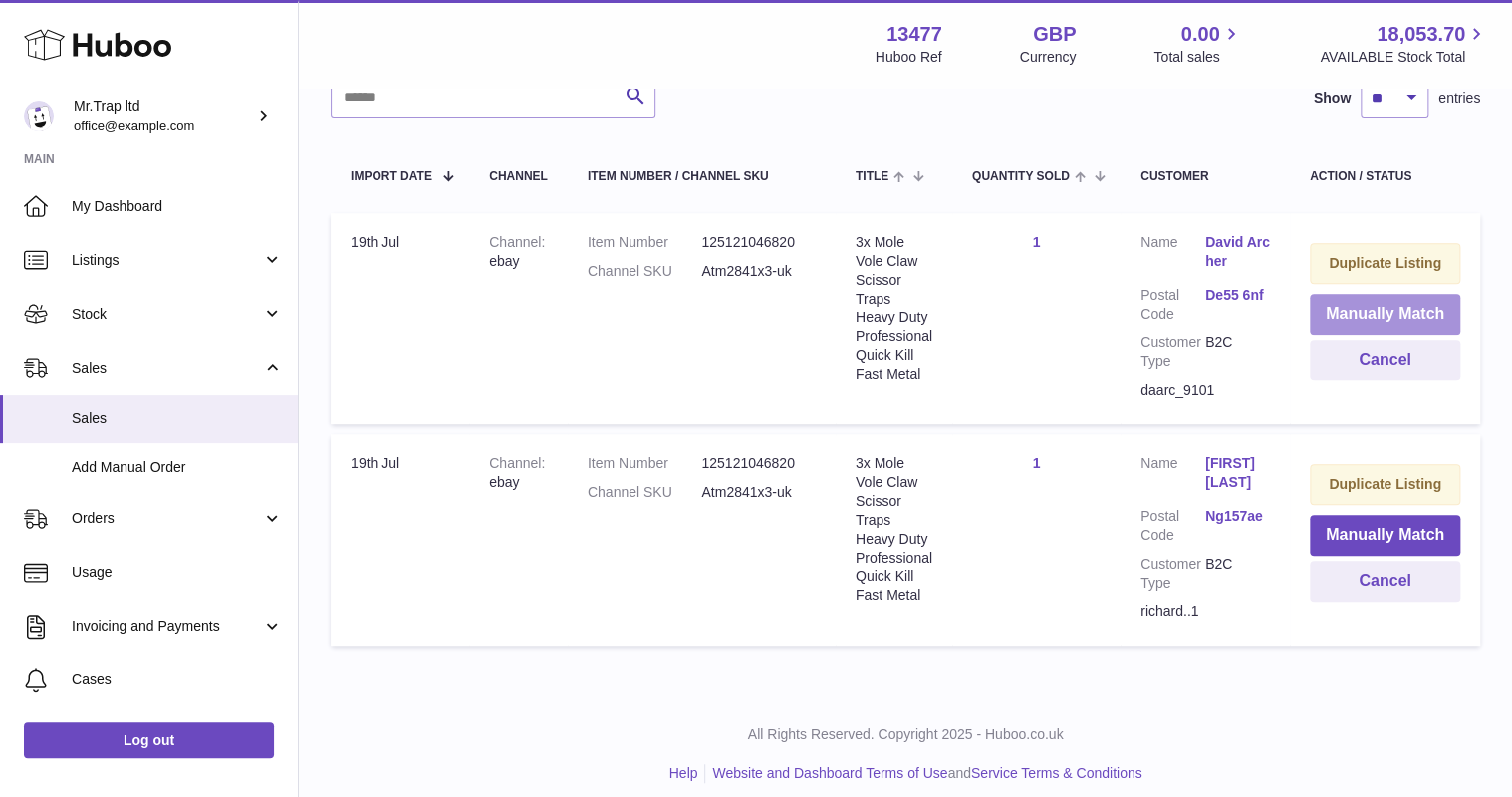 click on "Manually Match" at bounding box center [1385, 314] 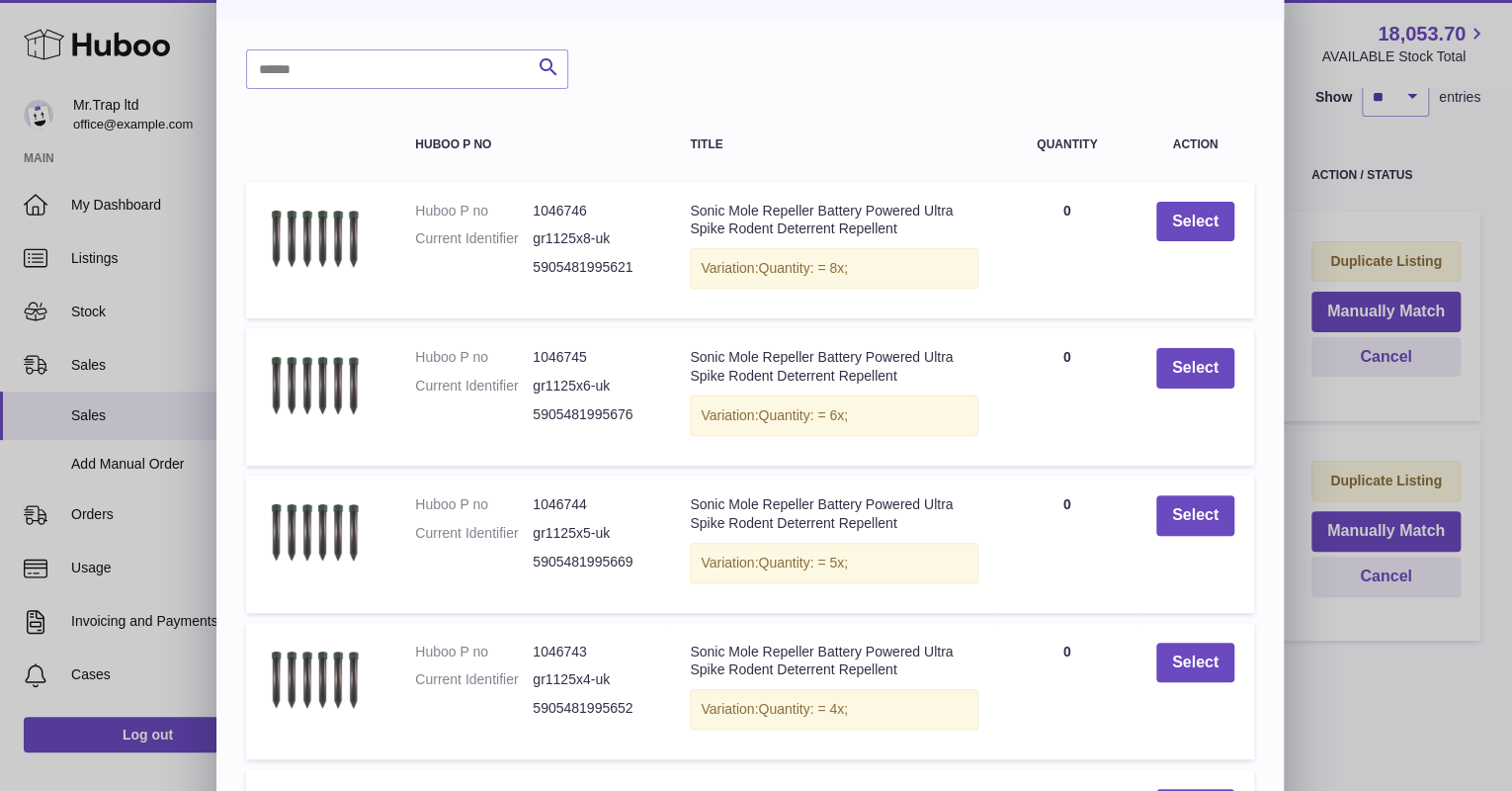 scroll, scrollTop: 300, scrollLeft: 0, axis: vertical 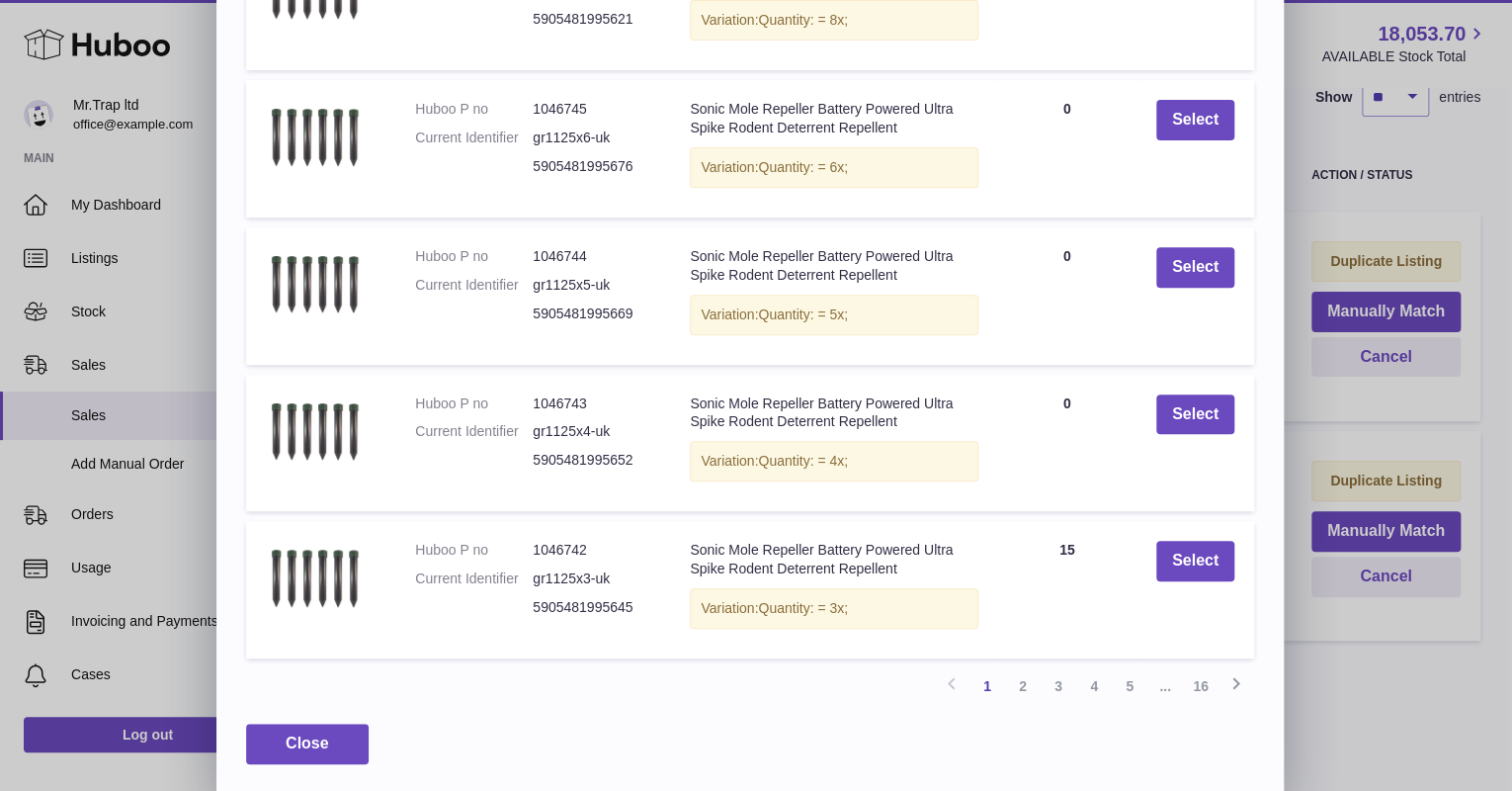 click on "2" at bounding box center [1023, 686] 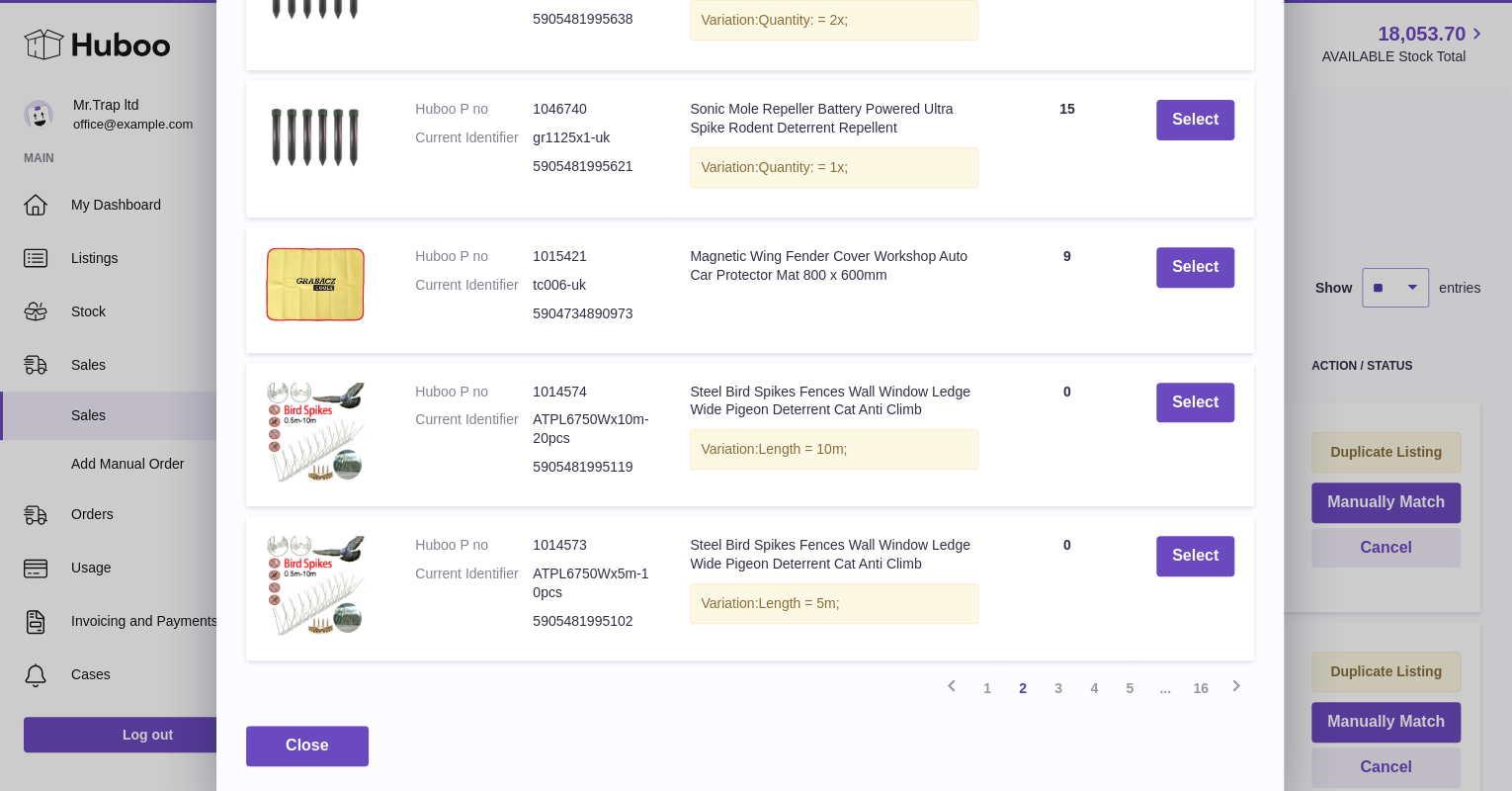 scroll, scrollTop: 89, scrollLeft: 0, axis: vertical 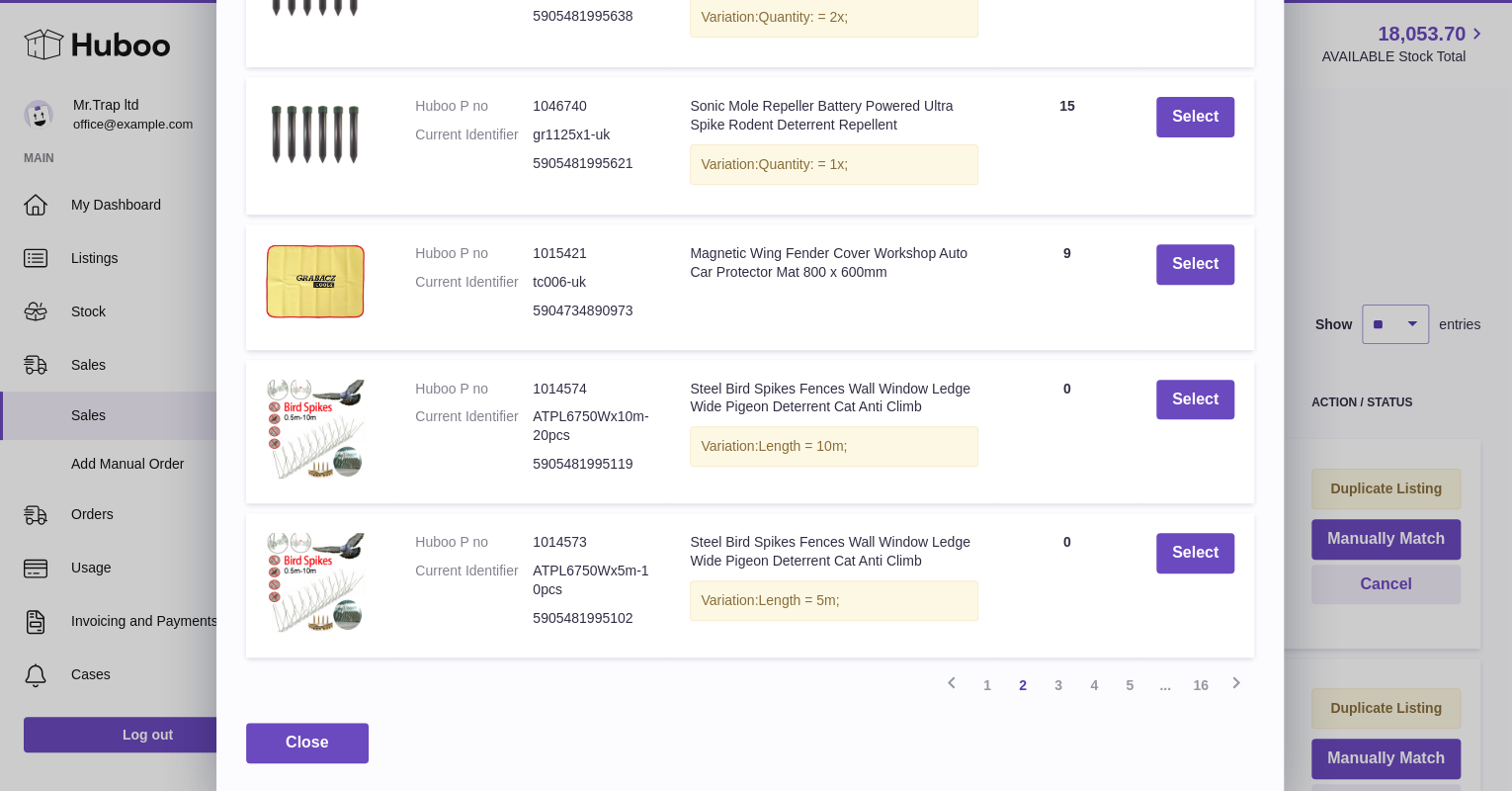 click on "3" at bounding box center (1058, 685) 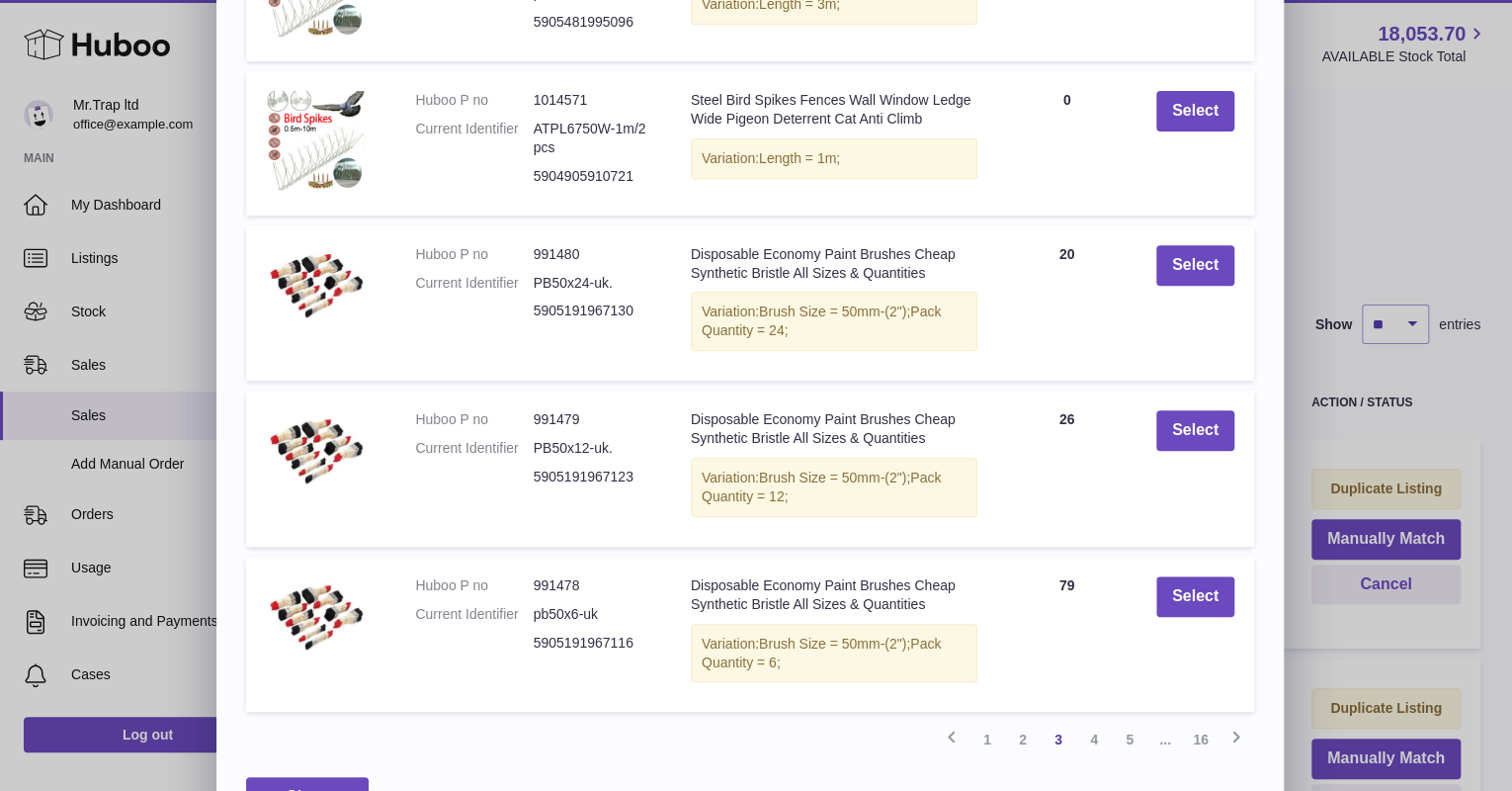 scroll, scrollTop: 316, scrollLeft: 0, axis: vertical 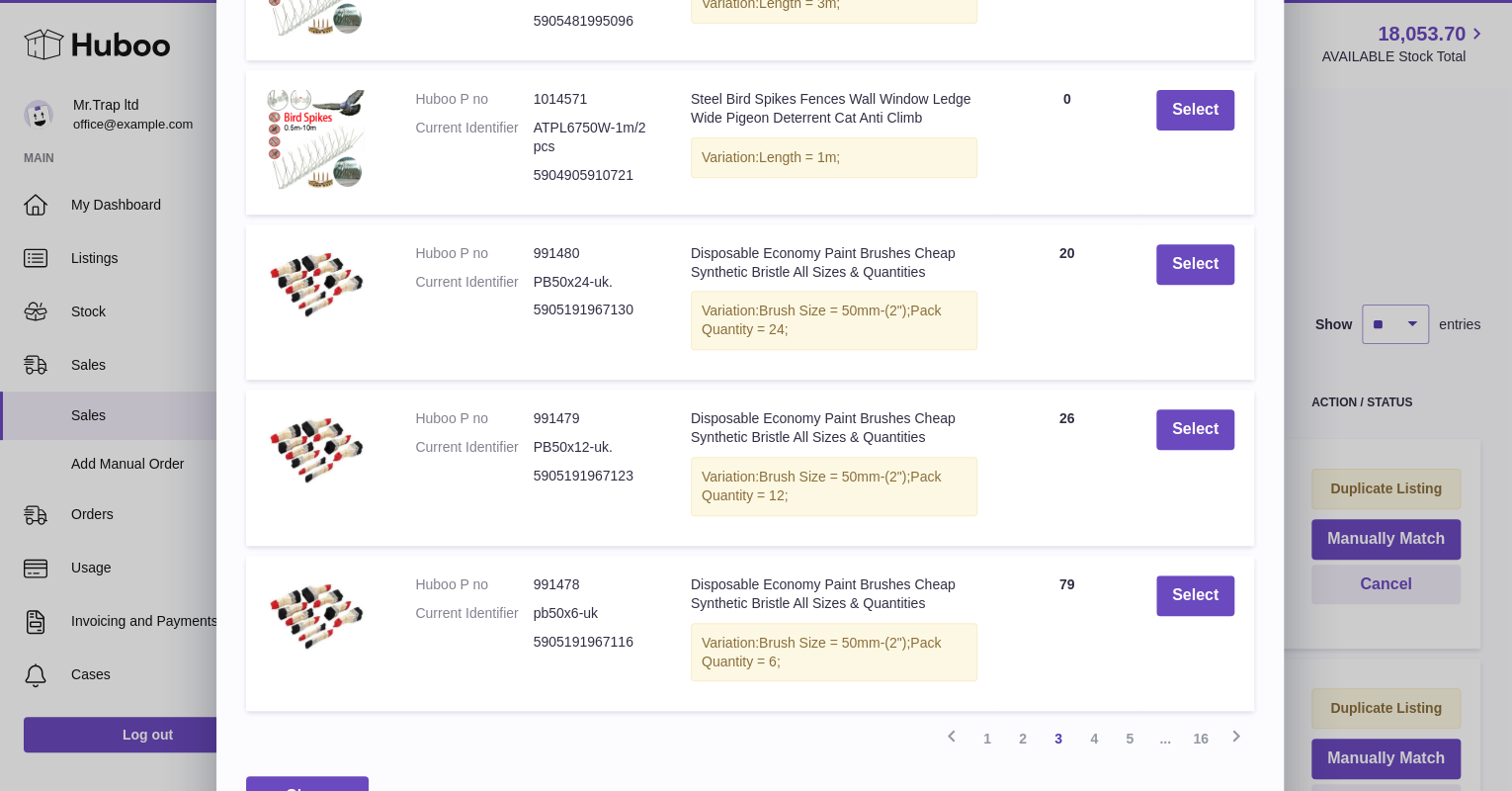 click on "4" at bounding box center (1094, 739) 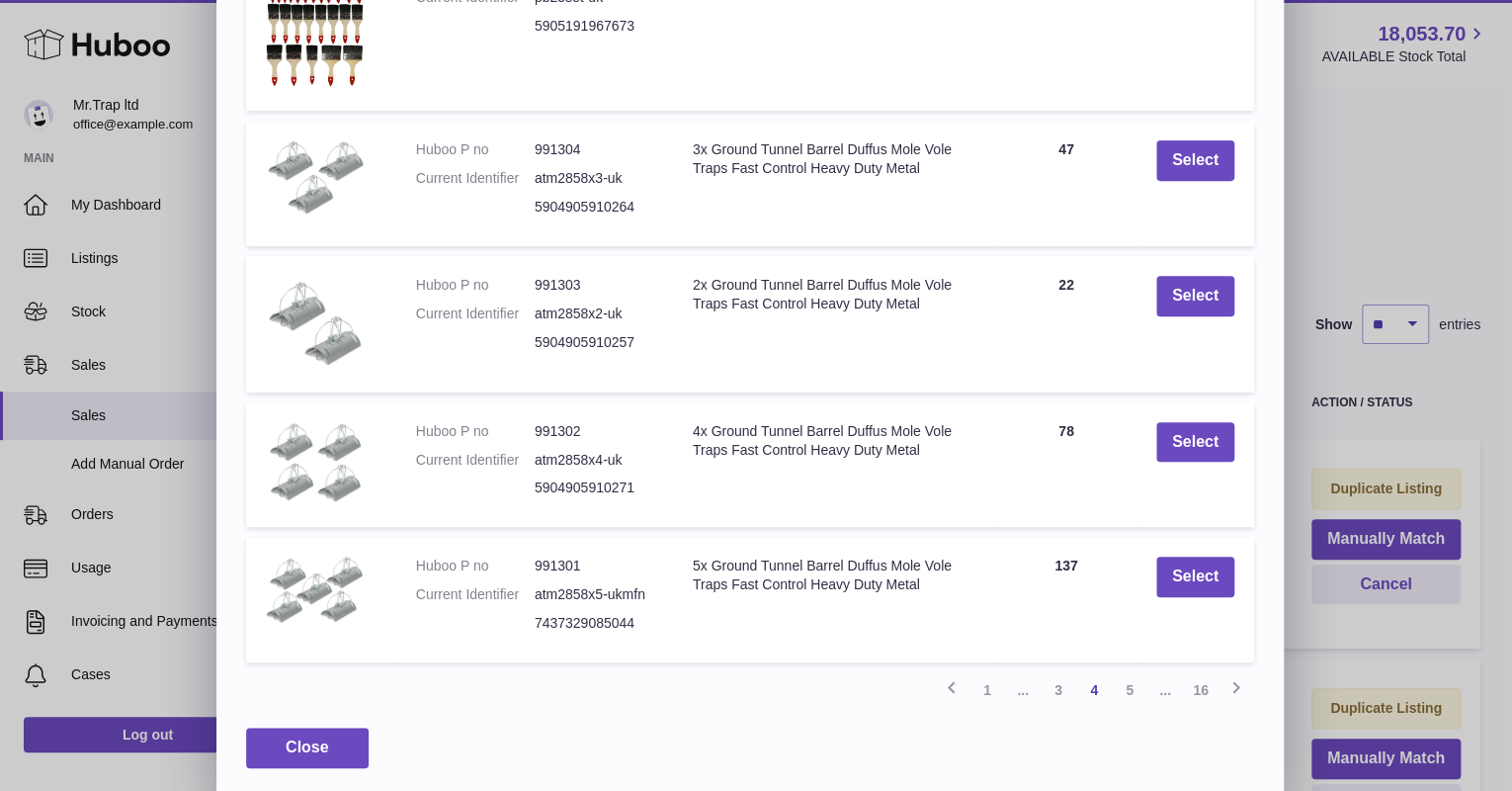 scroll, scrollTop: 300, scrollLeft: 0, axis: vertical 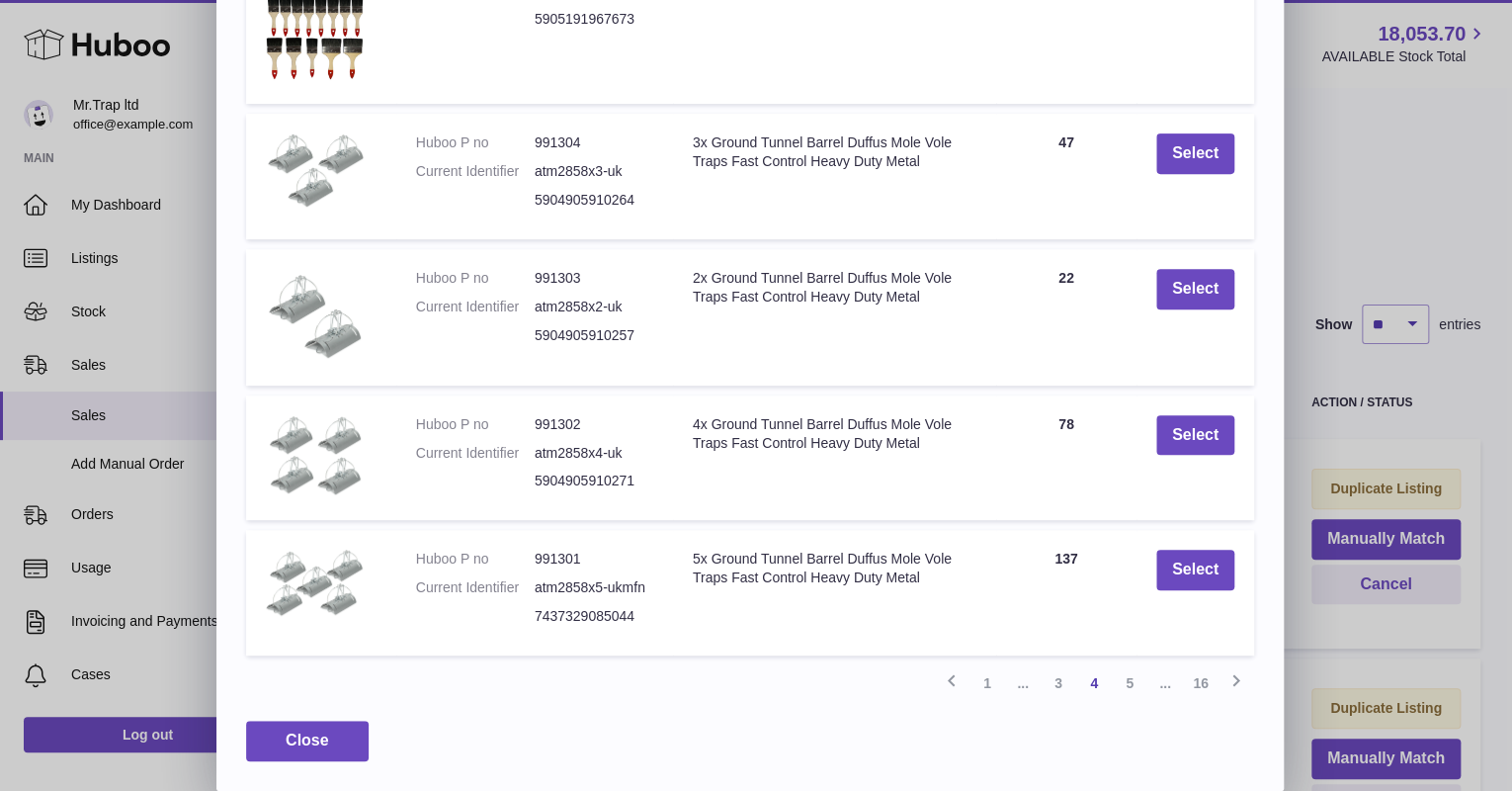 click on "5" at bounding box center (1130, 683) 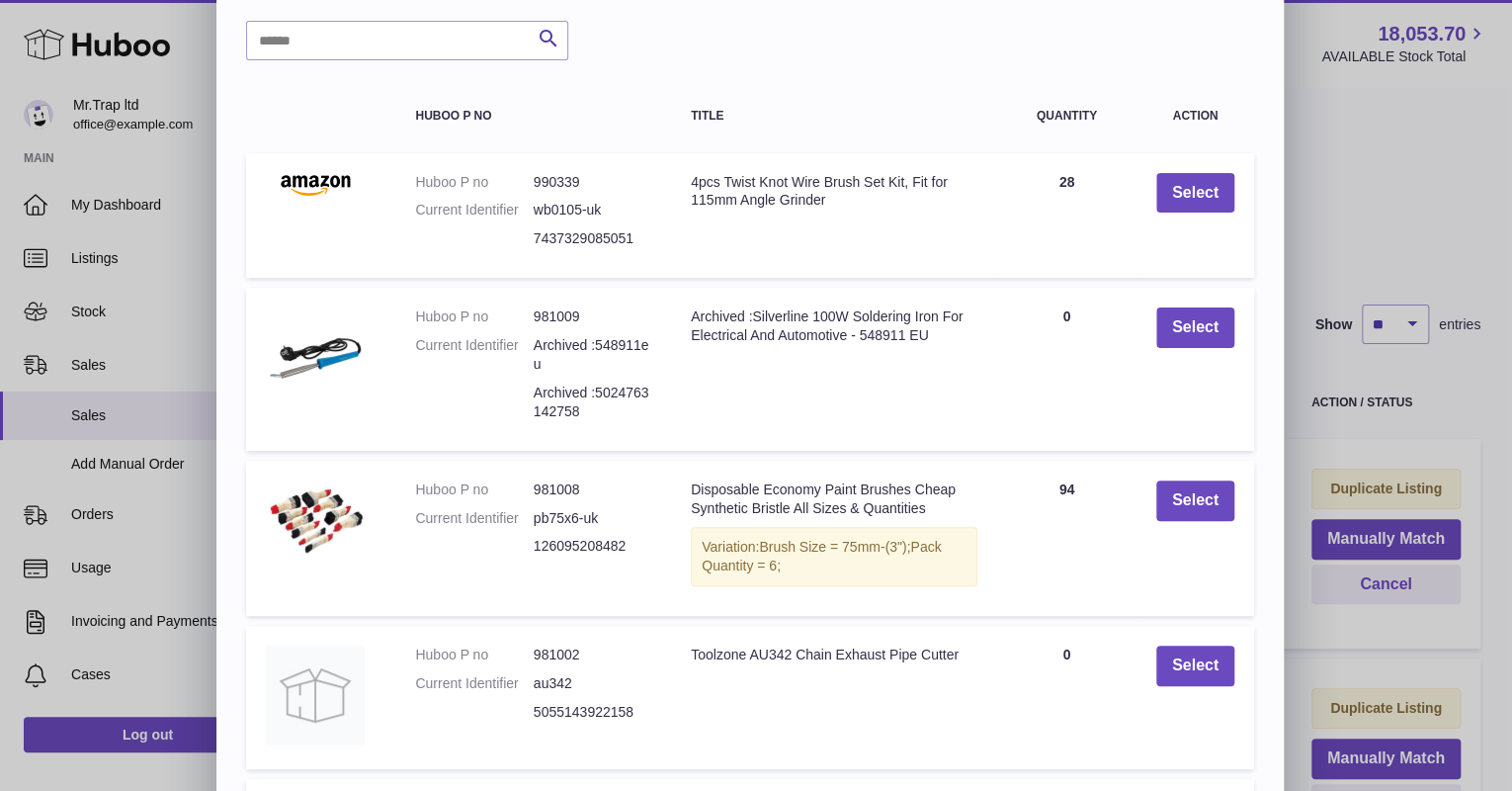 scroll, scrollTop: 377, scrollLeft: 0, axis: vertical 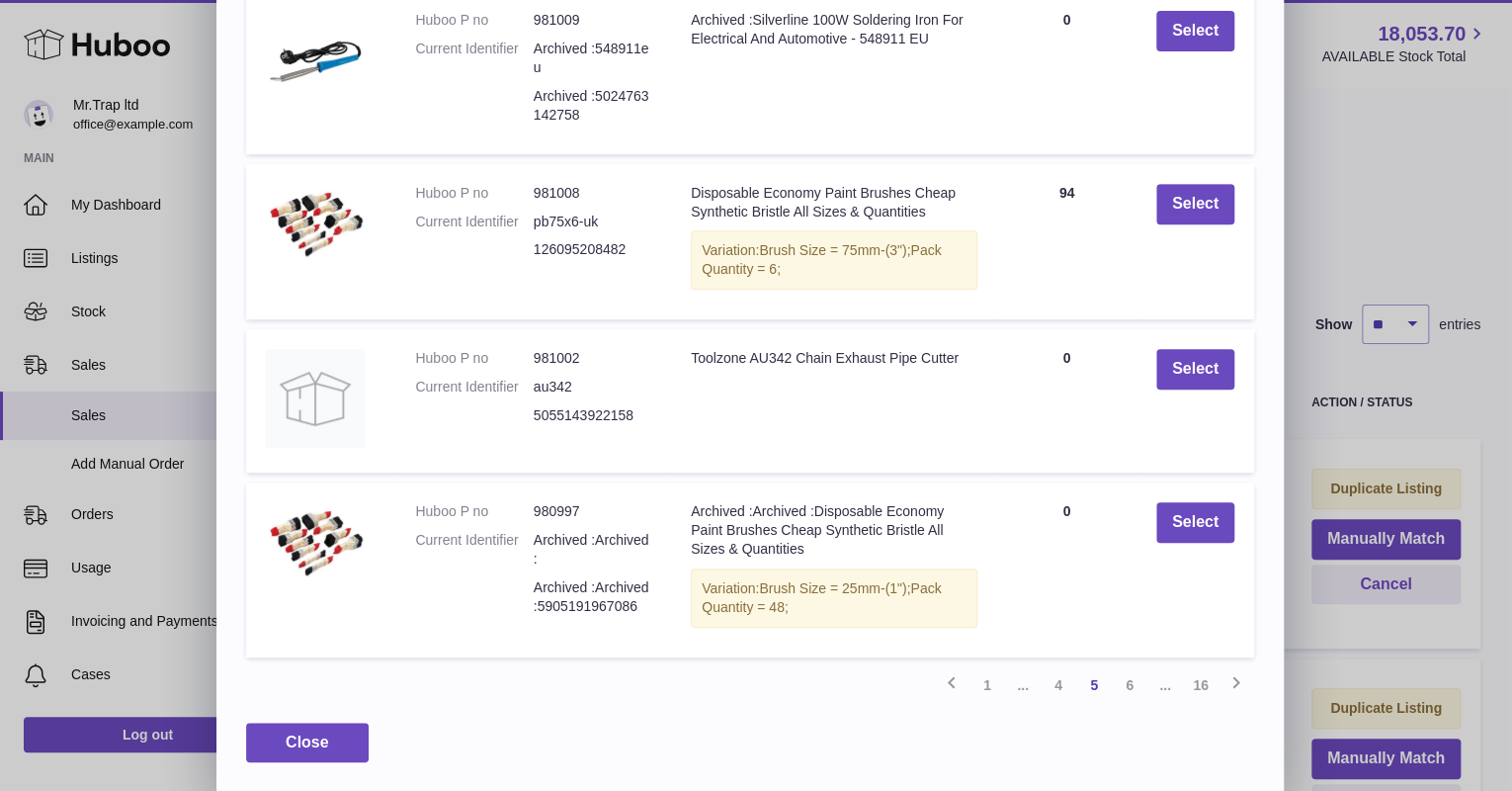 click on "6" at bounding box center [1130, 685] 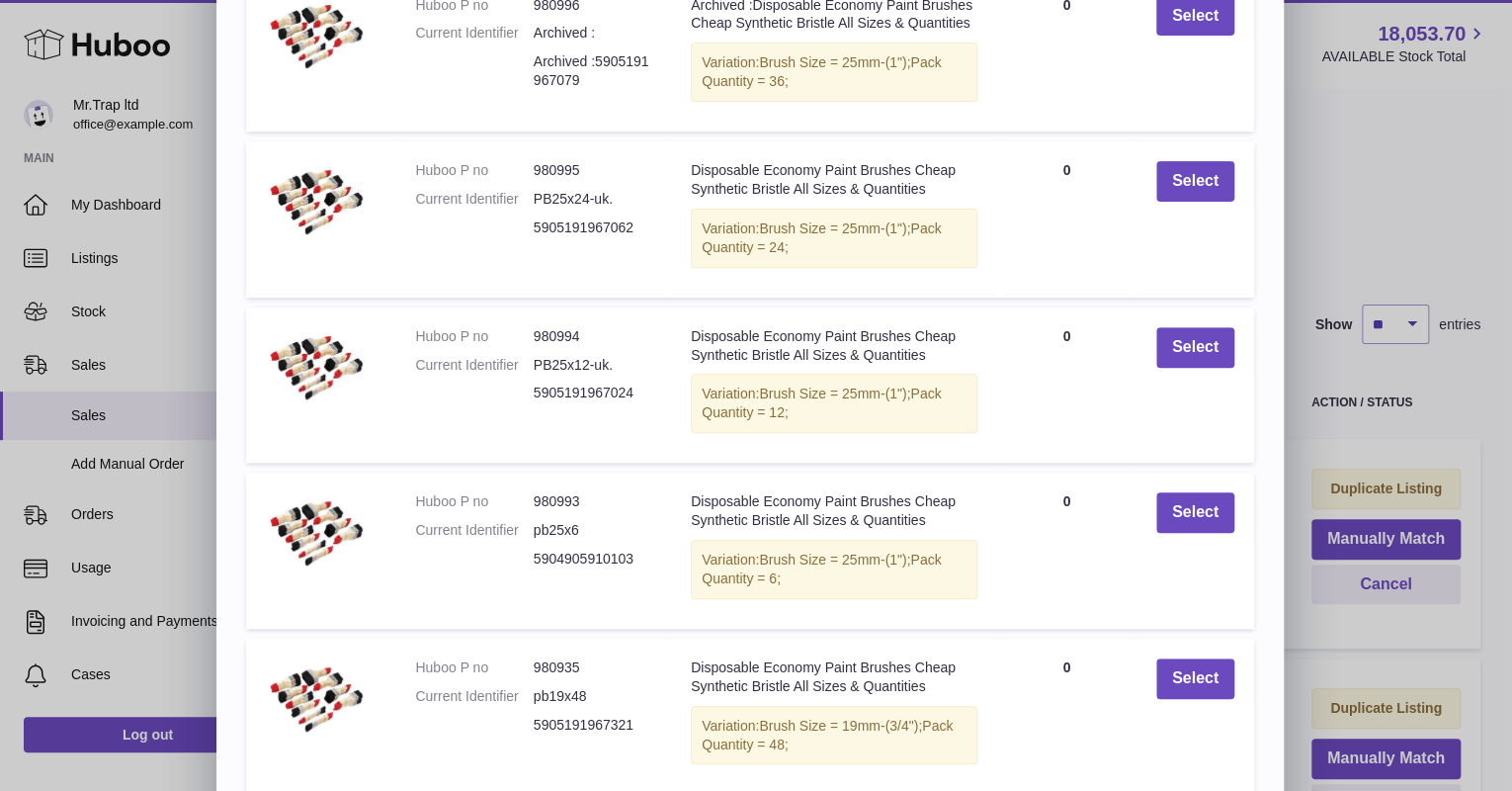 scroll, scrollTop: 393, scrollLeft: 0, axis: vertical 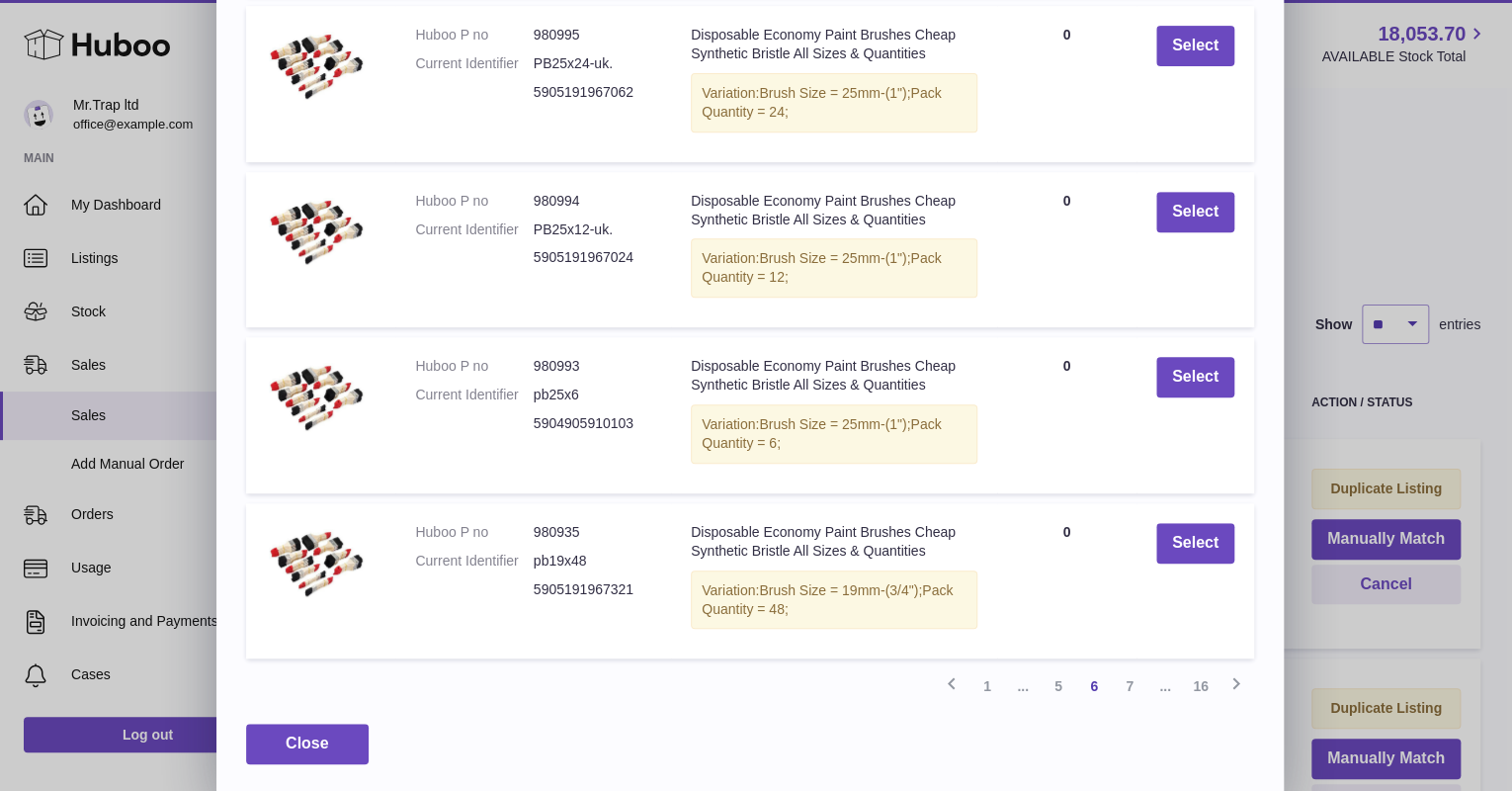click on "7" at bounding box center (1130, 686) 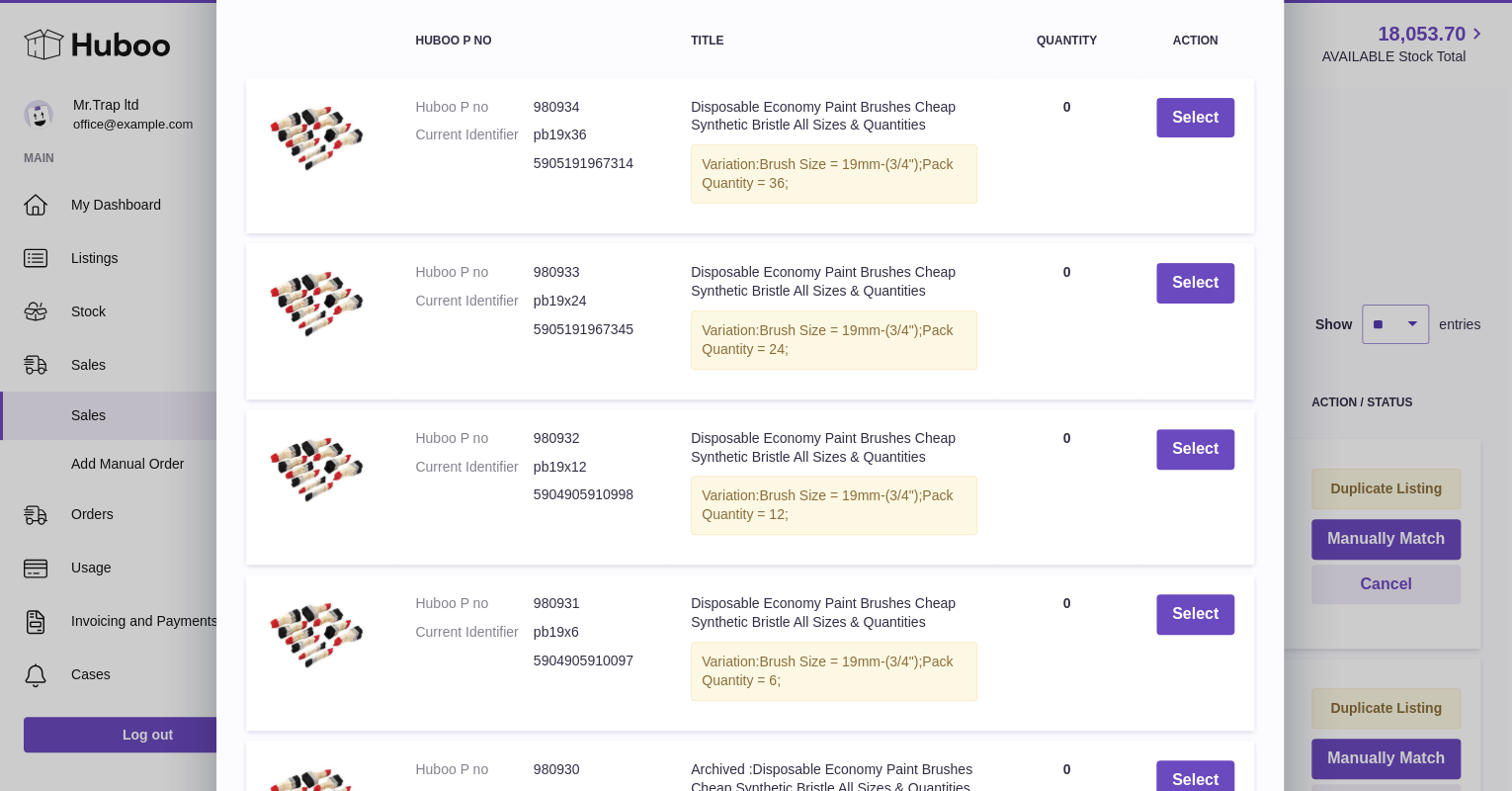 scroll, scrollTop: 393, scrollLeft: 0, axis: vertical 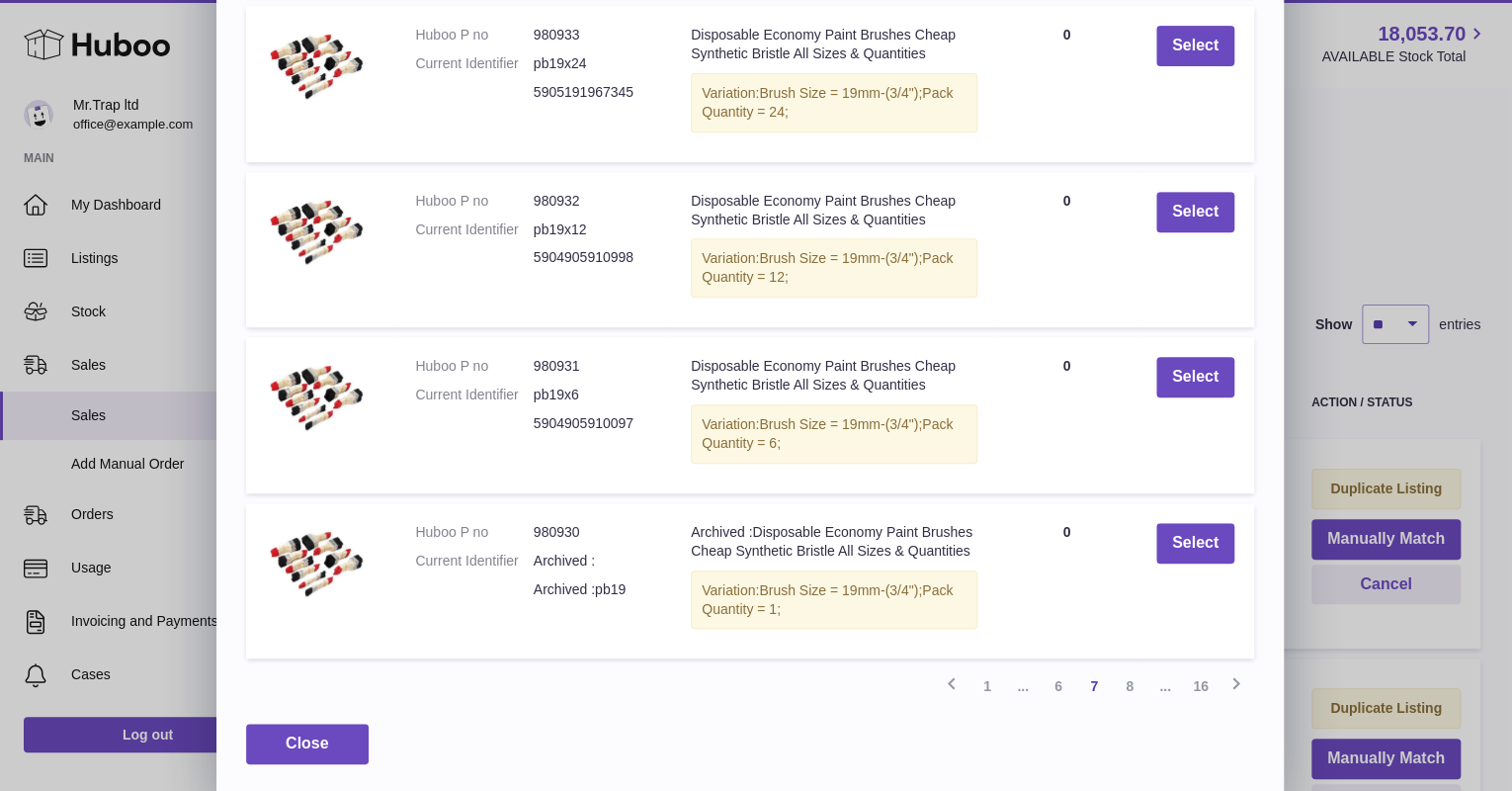 click on "8" at bounding box center [1130, 686] 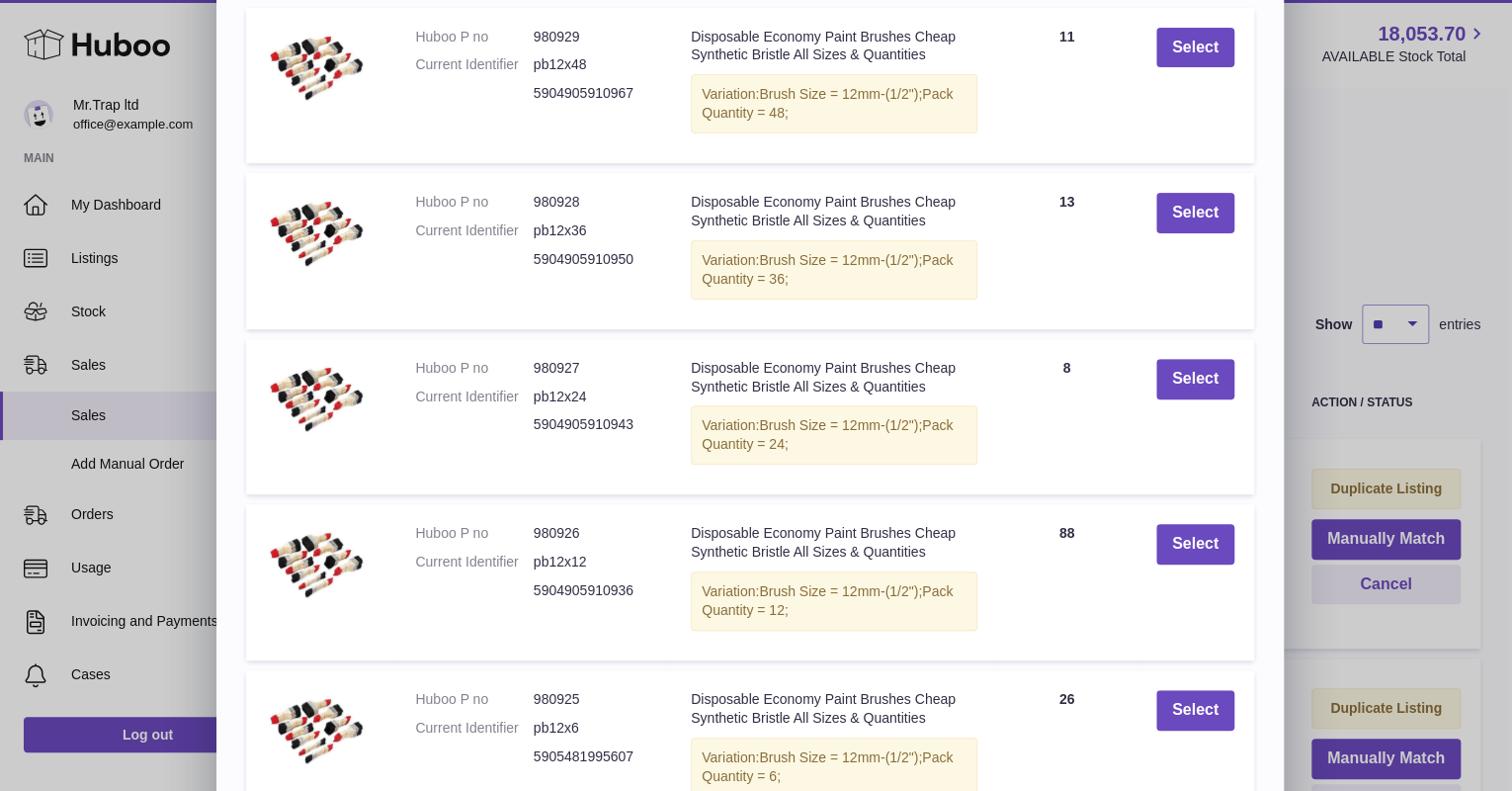 scroll, scrollTop: 393, scrollLeft: 0, axis: vertical 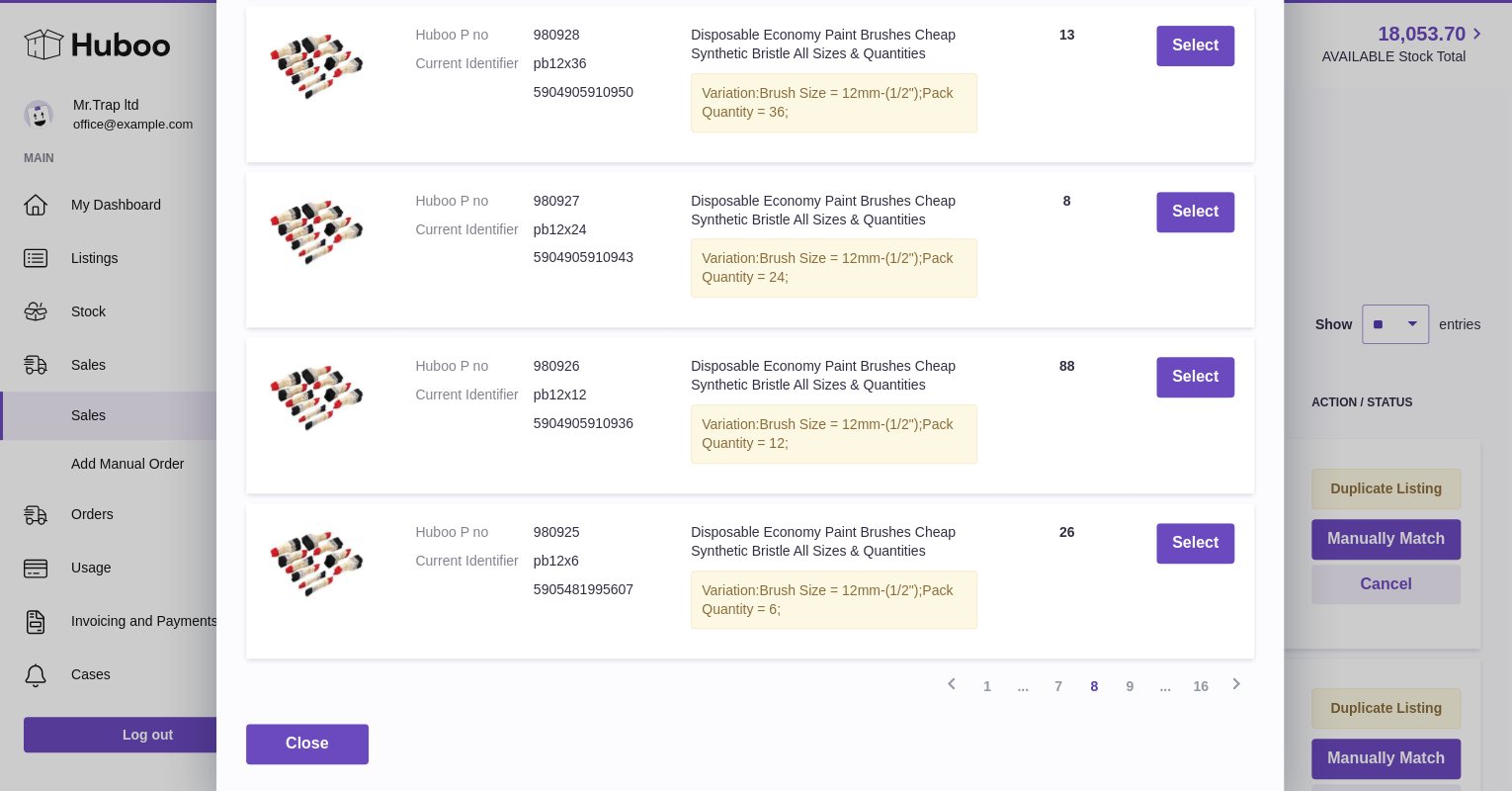 click on "9" at bounding box center (1130, 686) 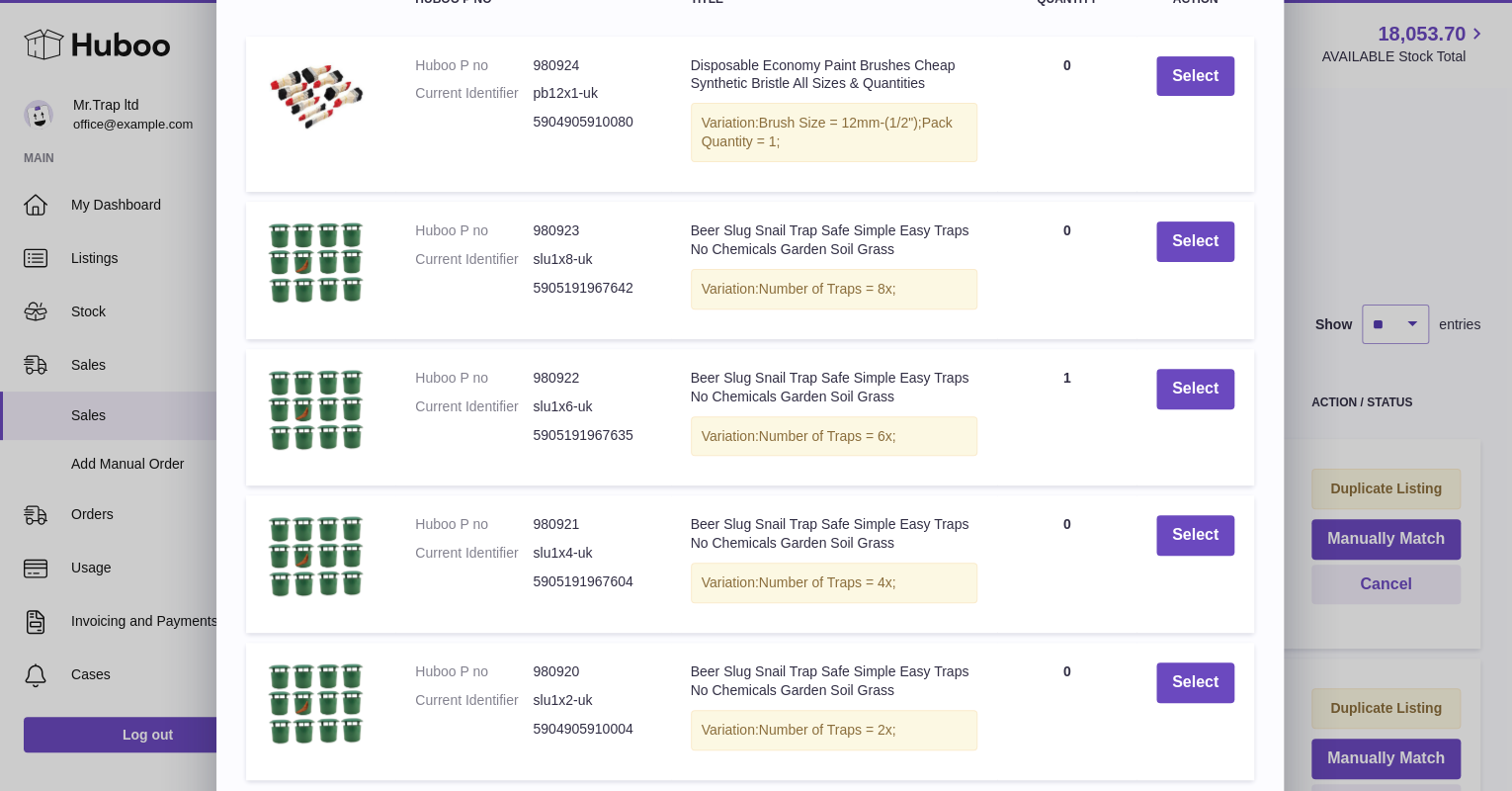 scroll, scrollTop: 318, scrollLeft: 0, axis: vertical 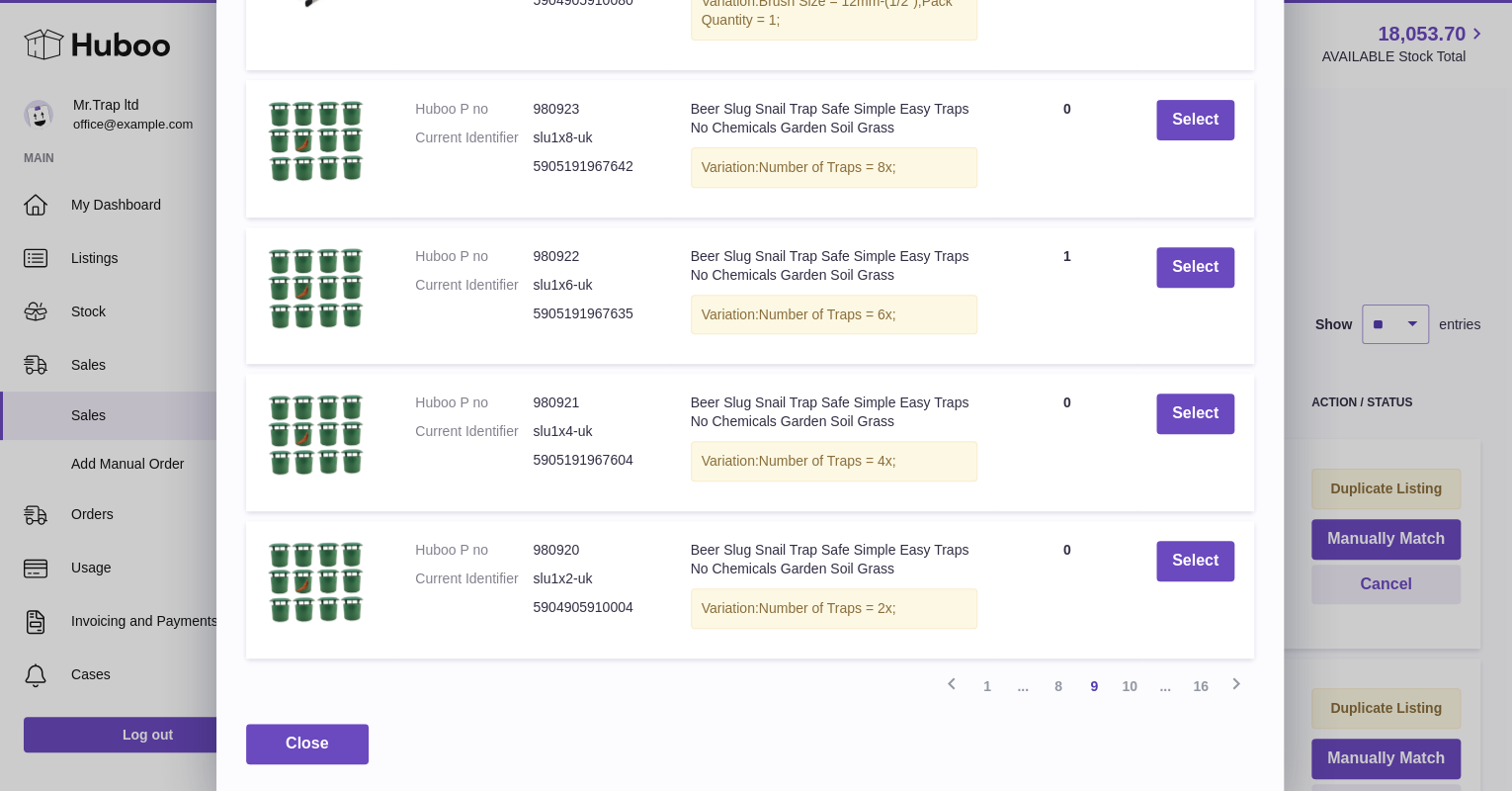 click on "10" at bounding box center [1130, 686] 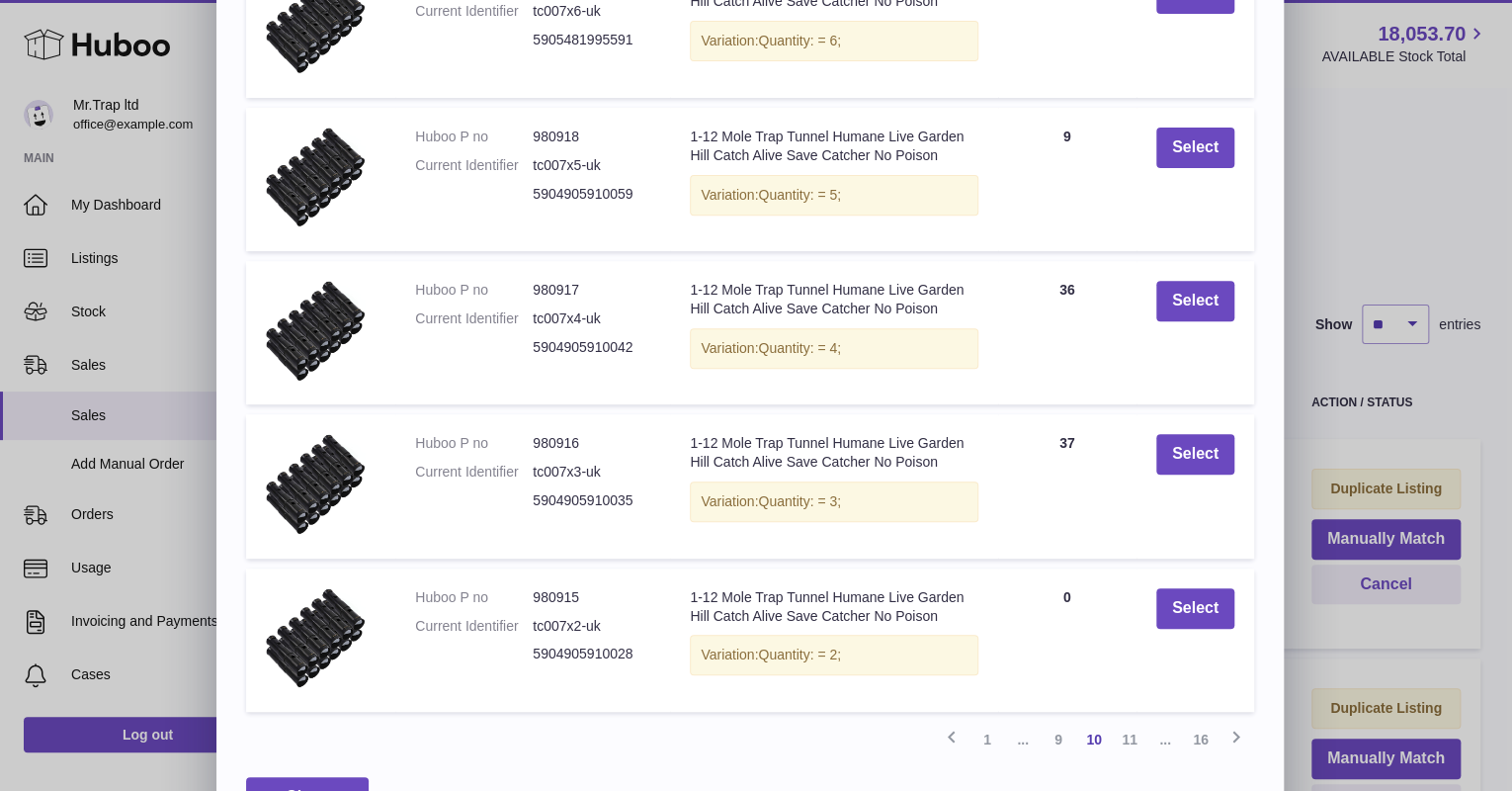 scroll, scrollTop: 336, scrollLeft: 0, axis: vertical 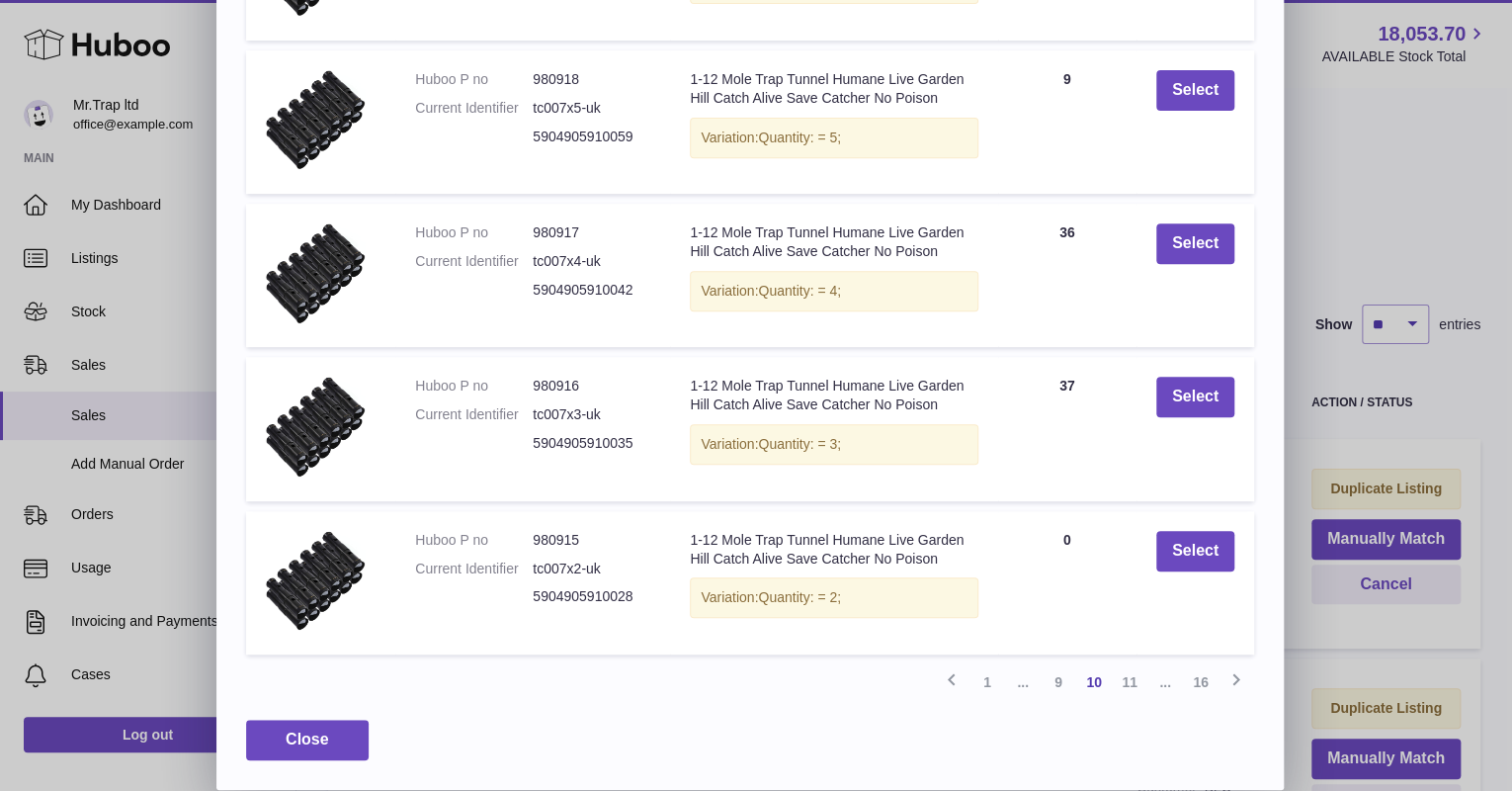 click on "11" at bounding box center [1130, 682] 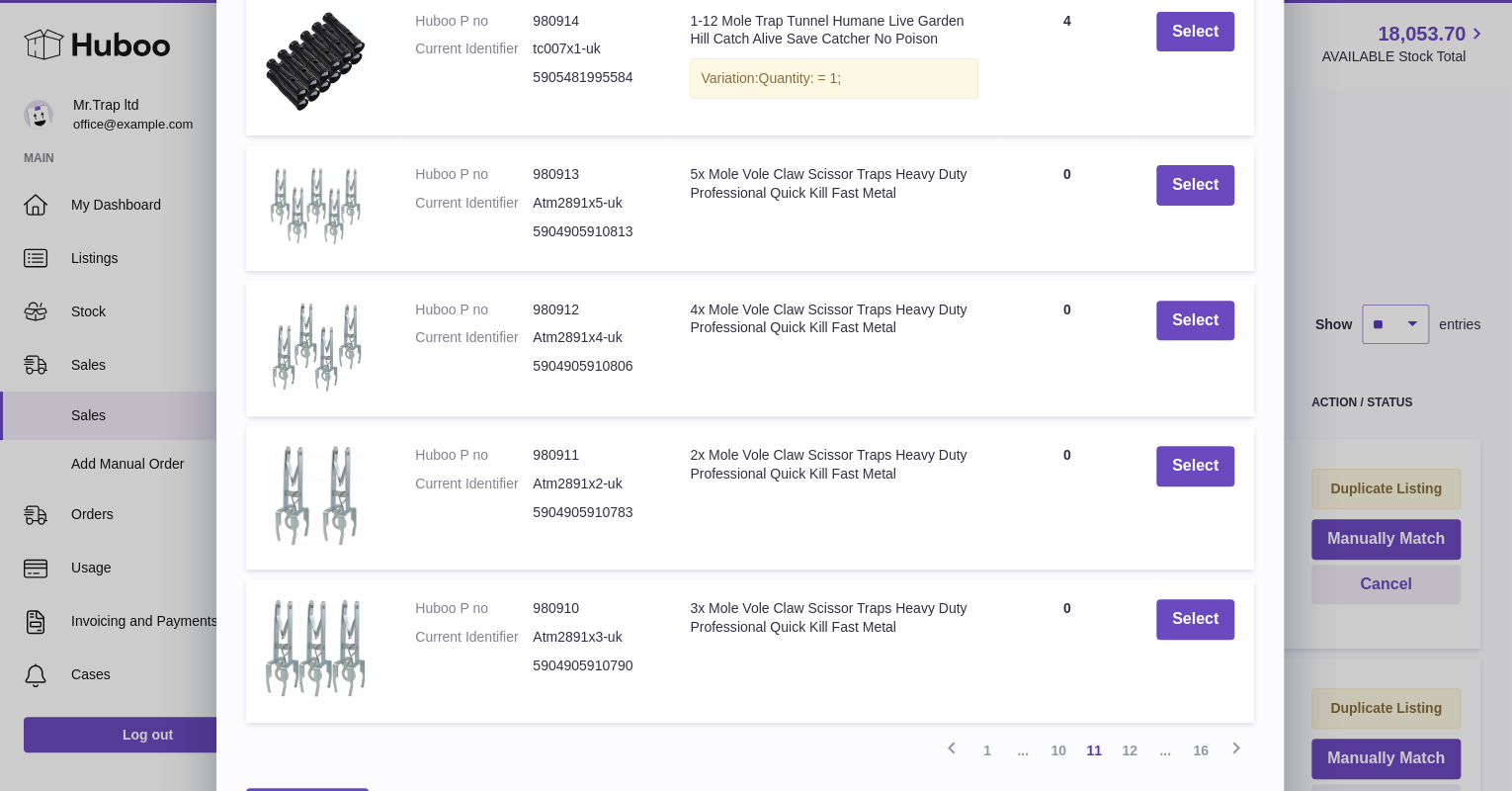 scroll, scrollTop: 308, scrollLeft: 0, axis: vertical 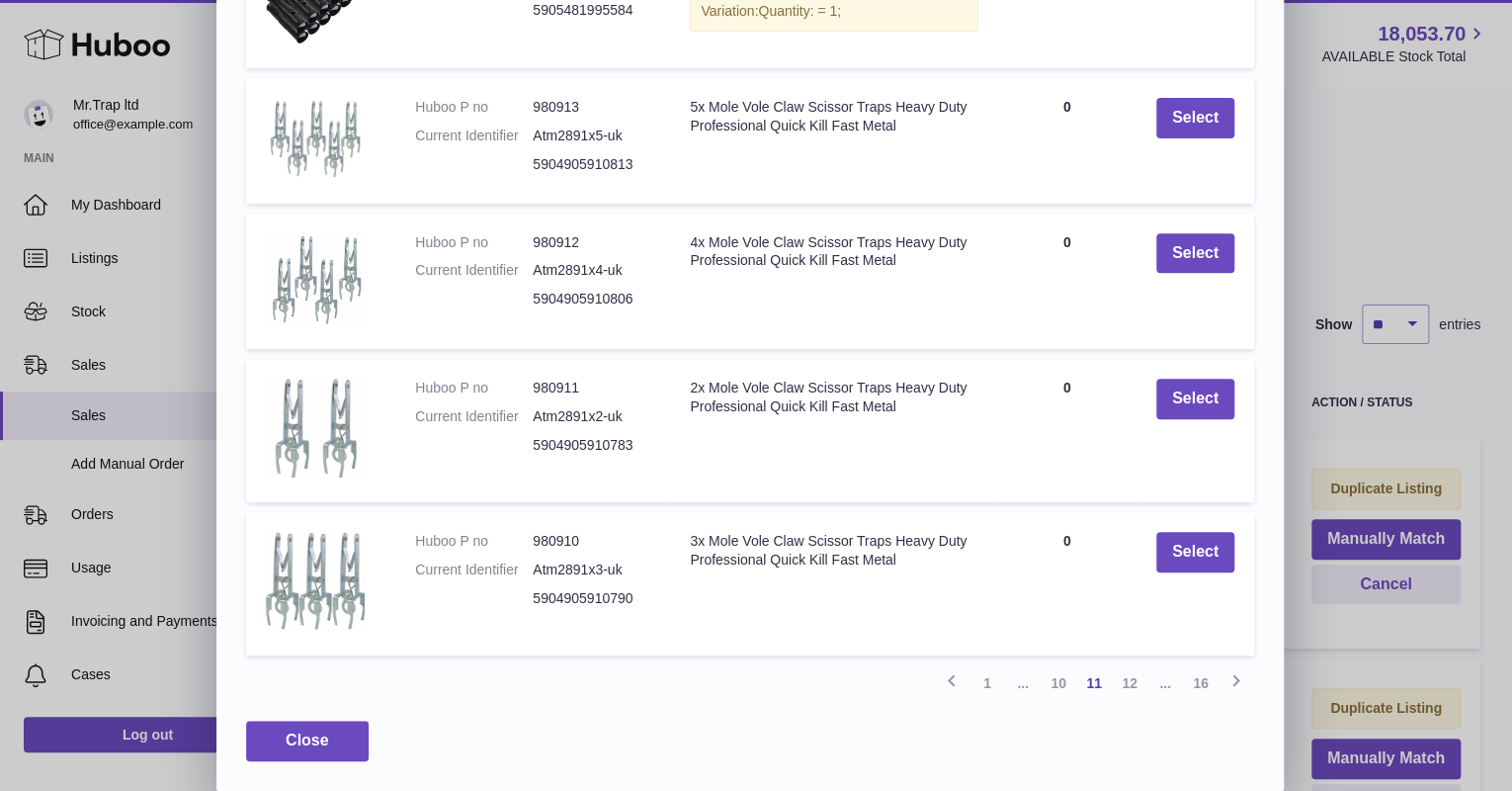 click on "12" at bounding box center (1130, 683) 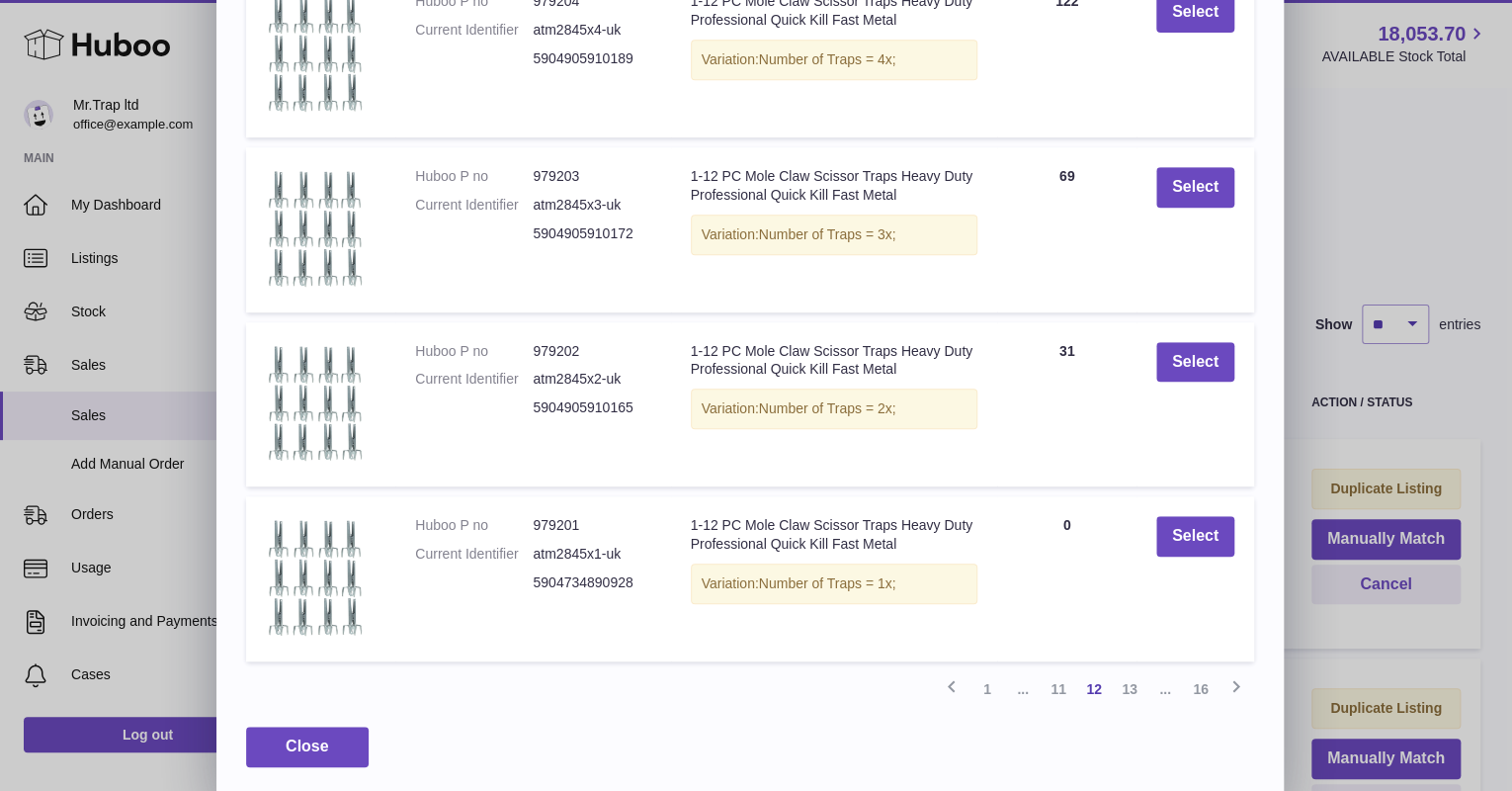 scroll, scrollTop: 442, scrollLeft: 0, axis: vertical 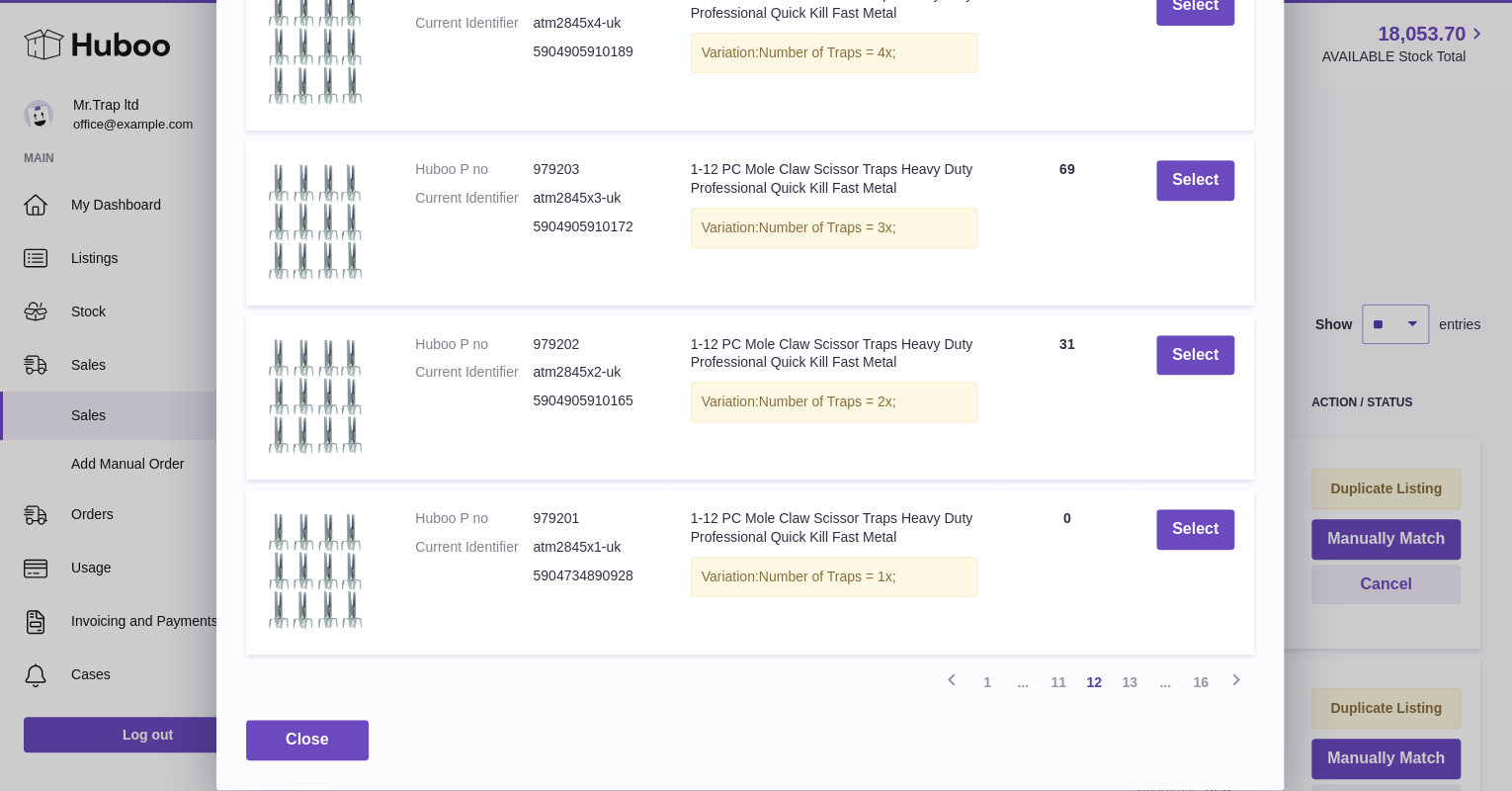 click on "13" at bounding box center (1130, 682) 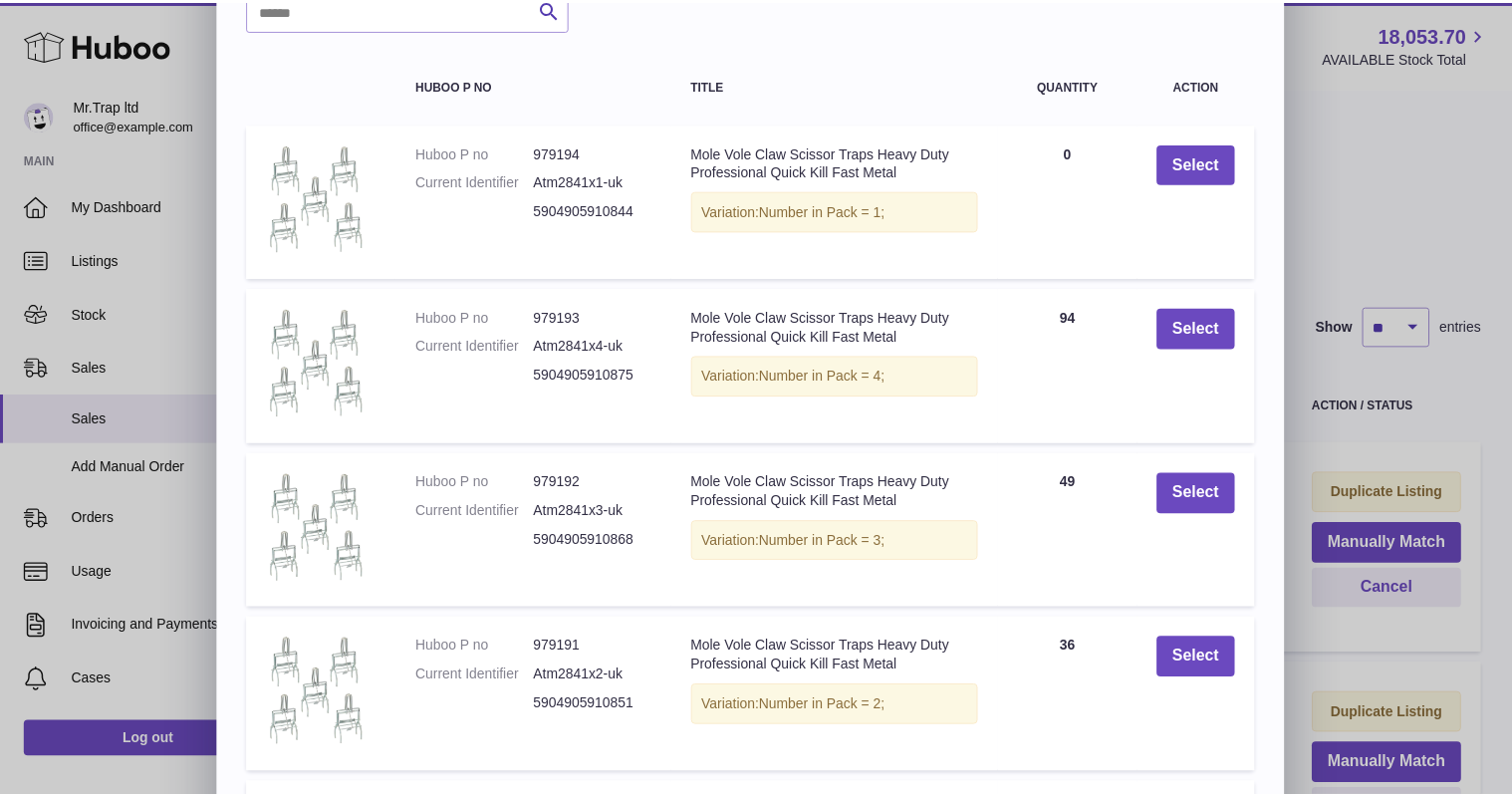 scroll, scrollTop: 72, scrollLeft: 0, axis: vertical 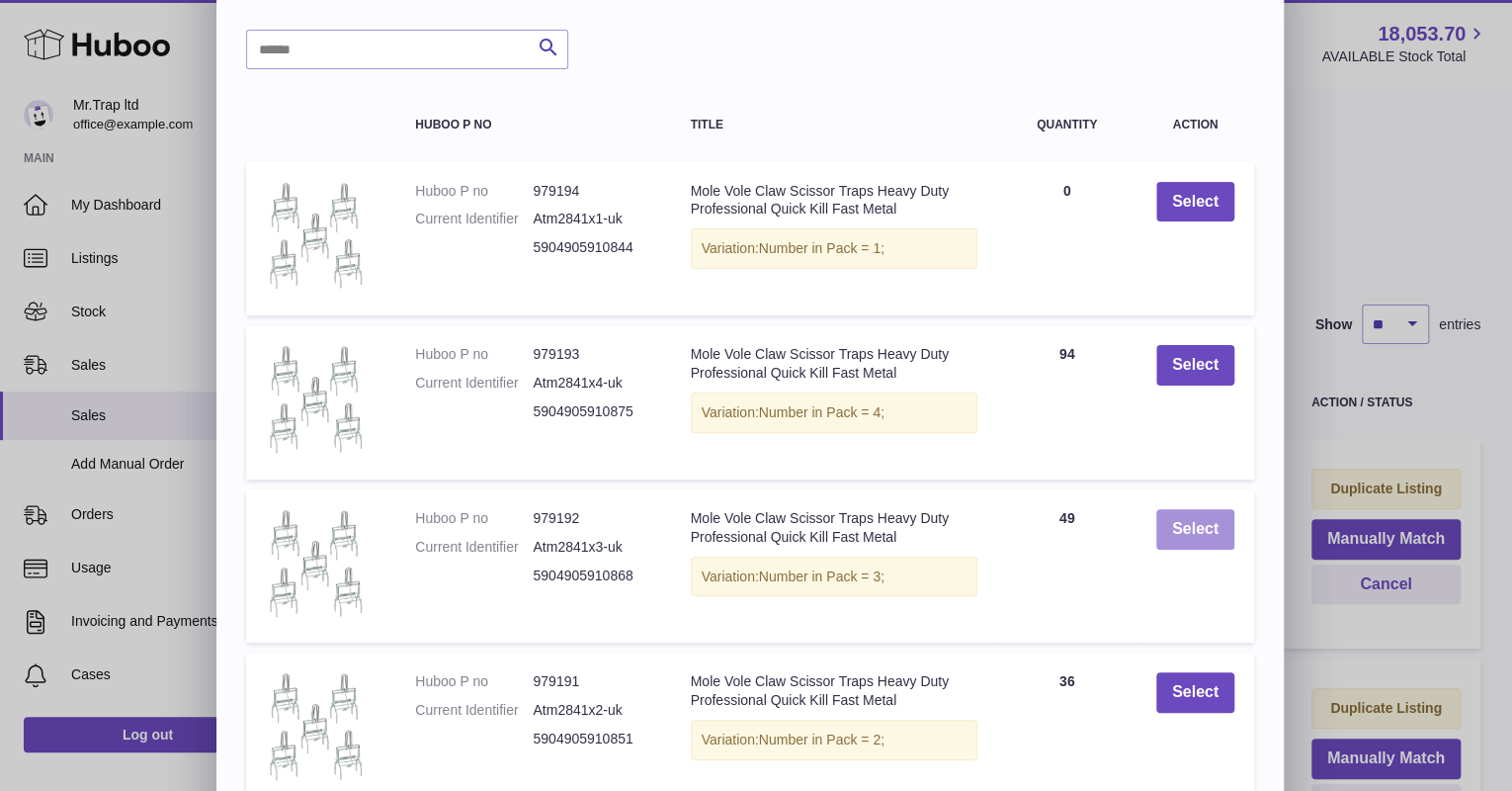 click on "Select" at bounding box center [1195, 529] 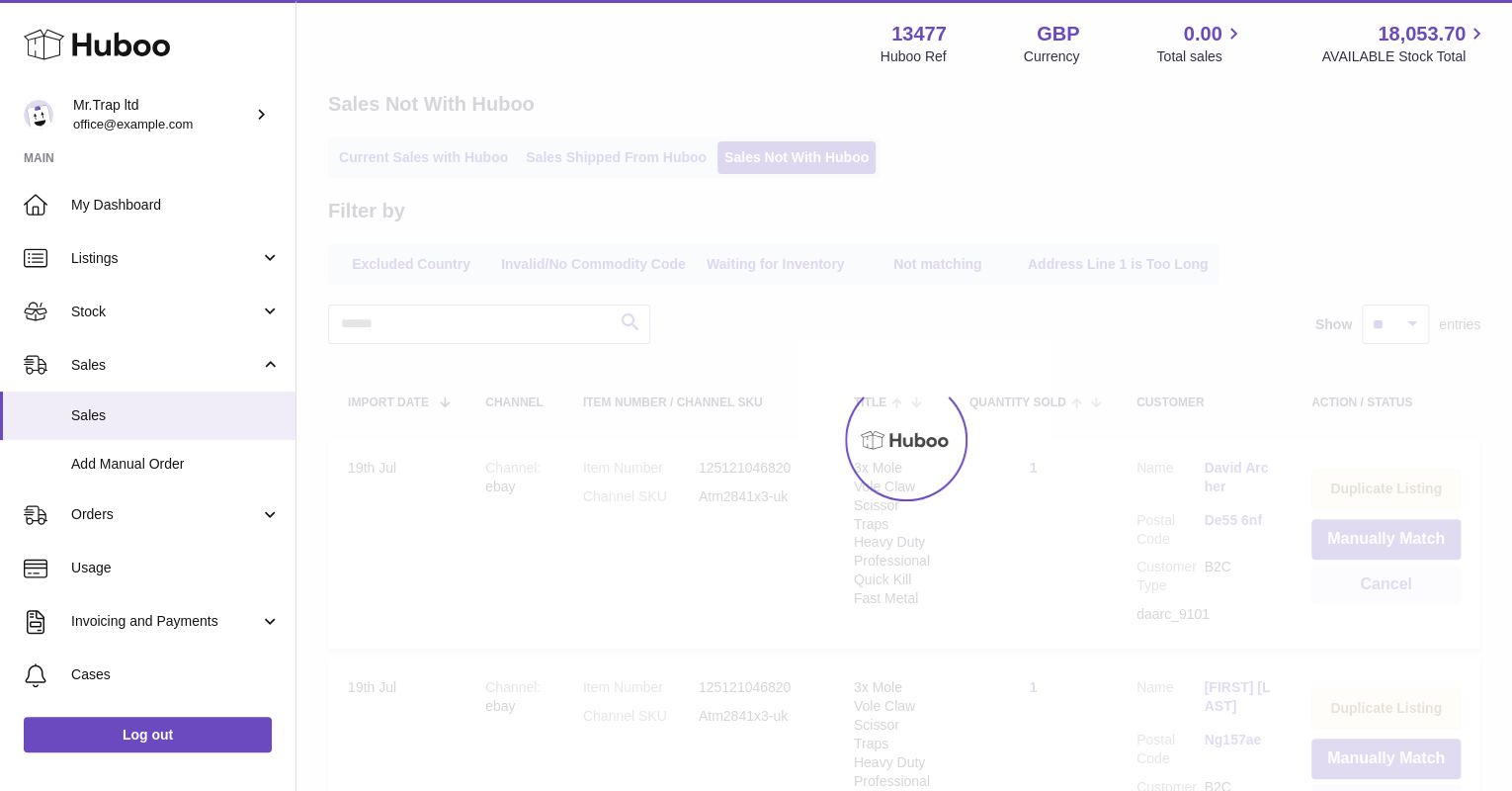 scroll, scrollTop: 0, scrollLeft: 0, axis: both 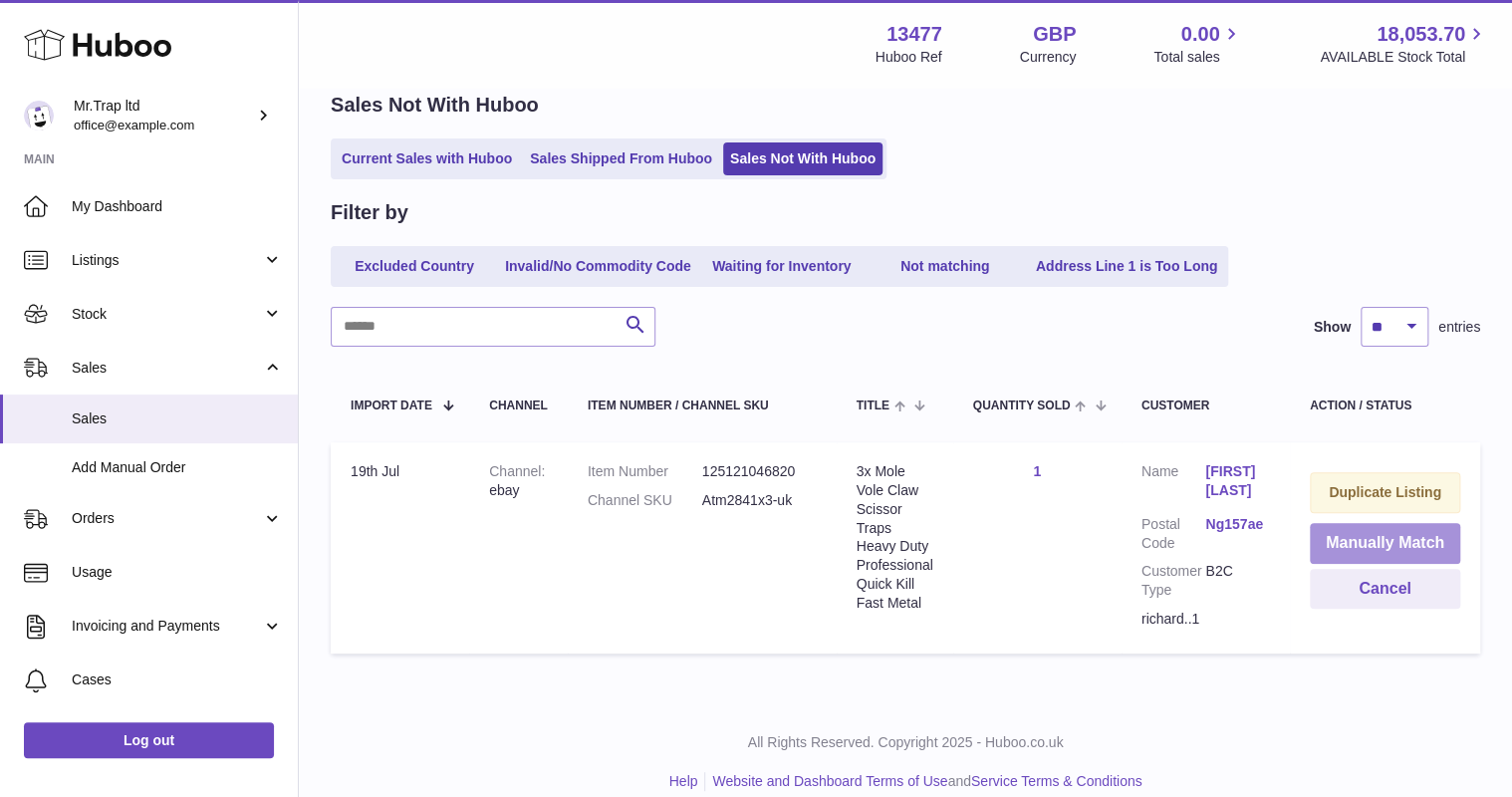 click on "Manually Match" at bounding box center [1385, 543] 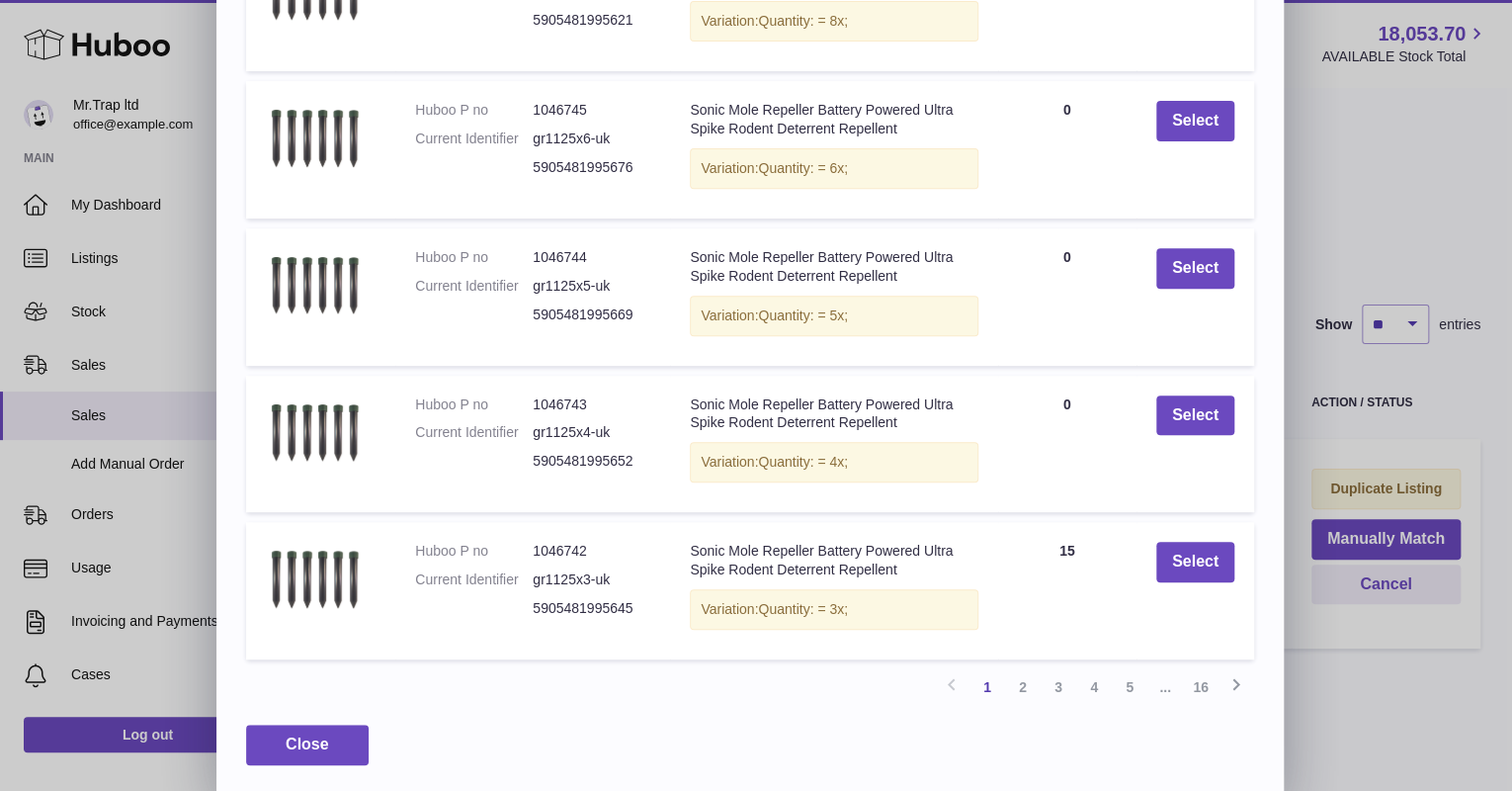 scroll, scrollTop: 300, scrollLeft: 0, axis: vertical 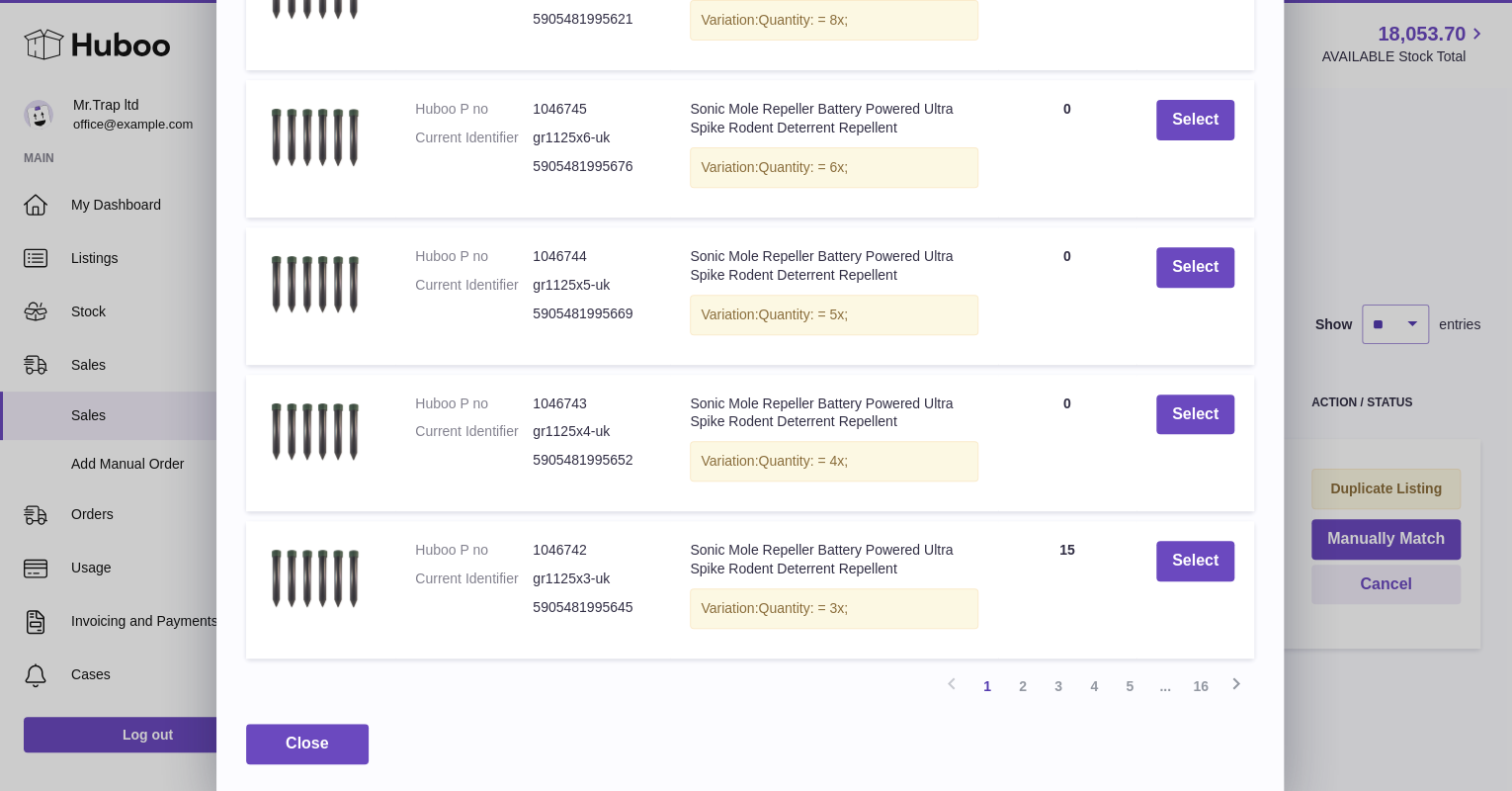 click on "16" at bounding box center (1201, 686) 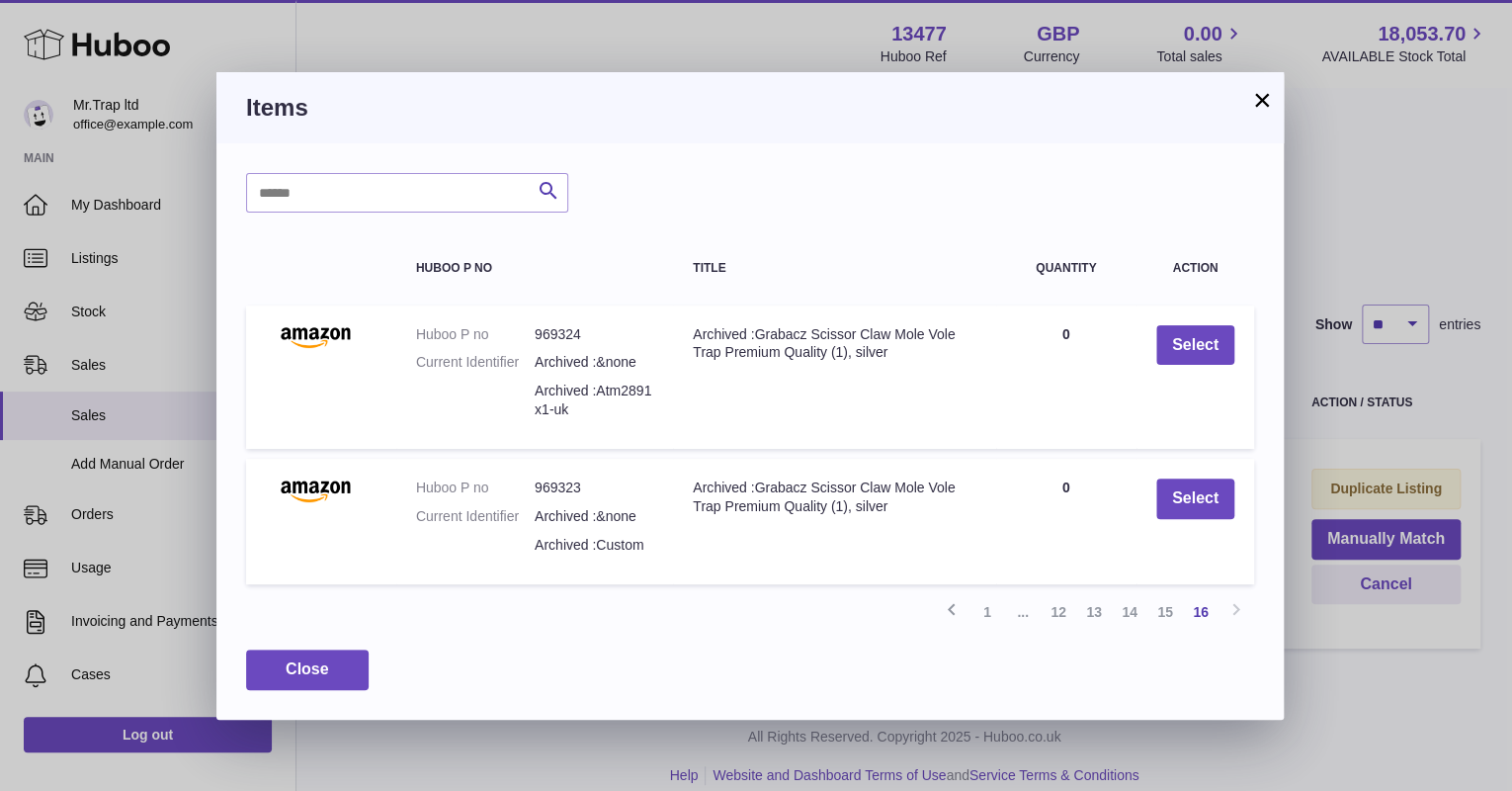 scroll, scrollTop: 0, scrollLeft: 0, axis: both 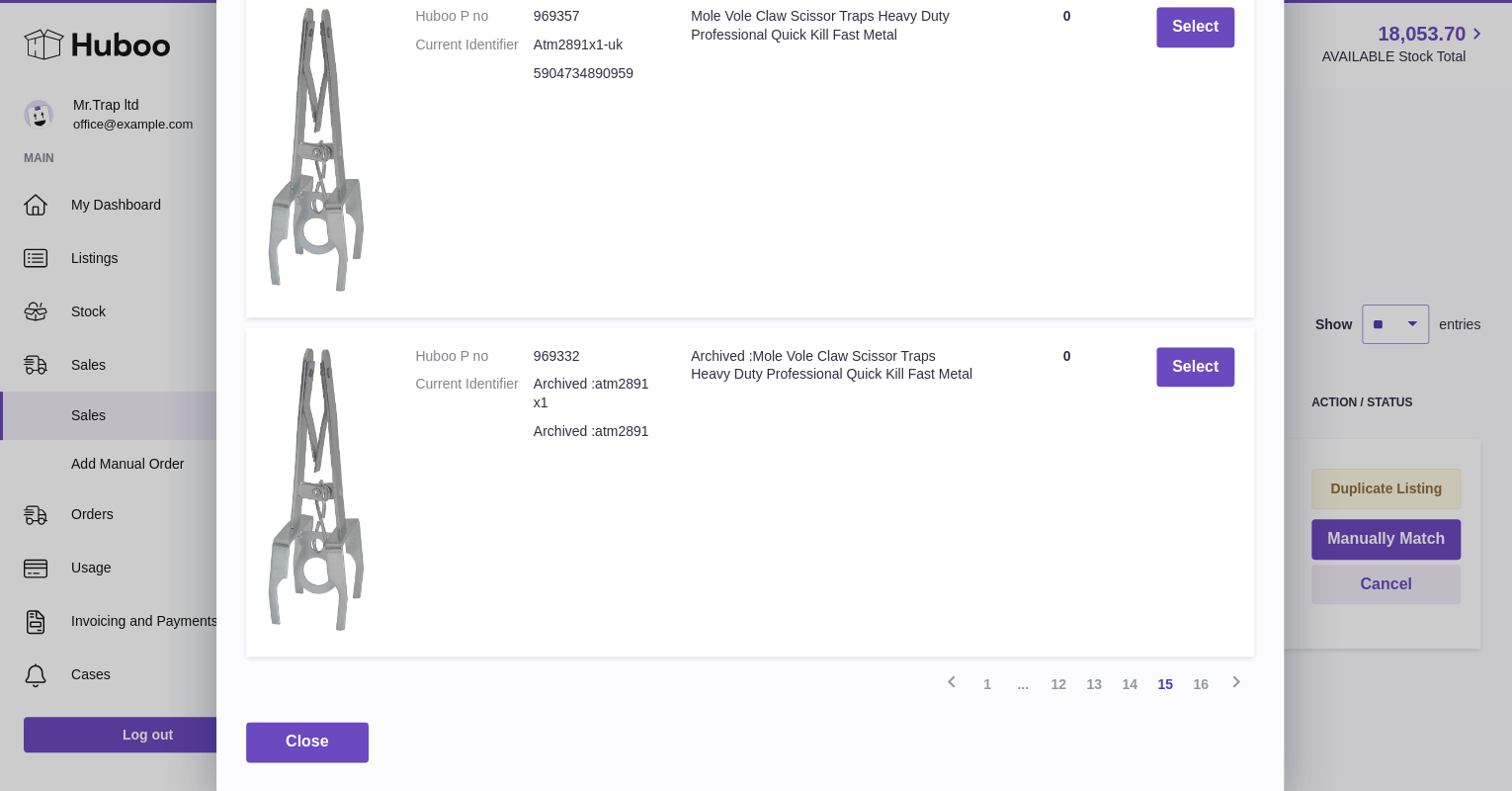 click on "14" at bounding box center [1130, 684] 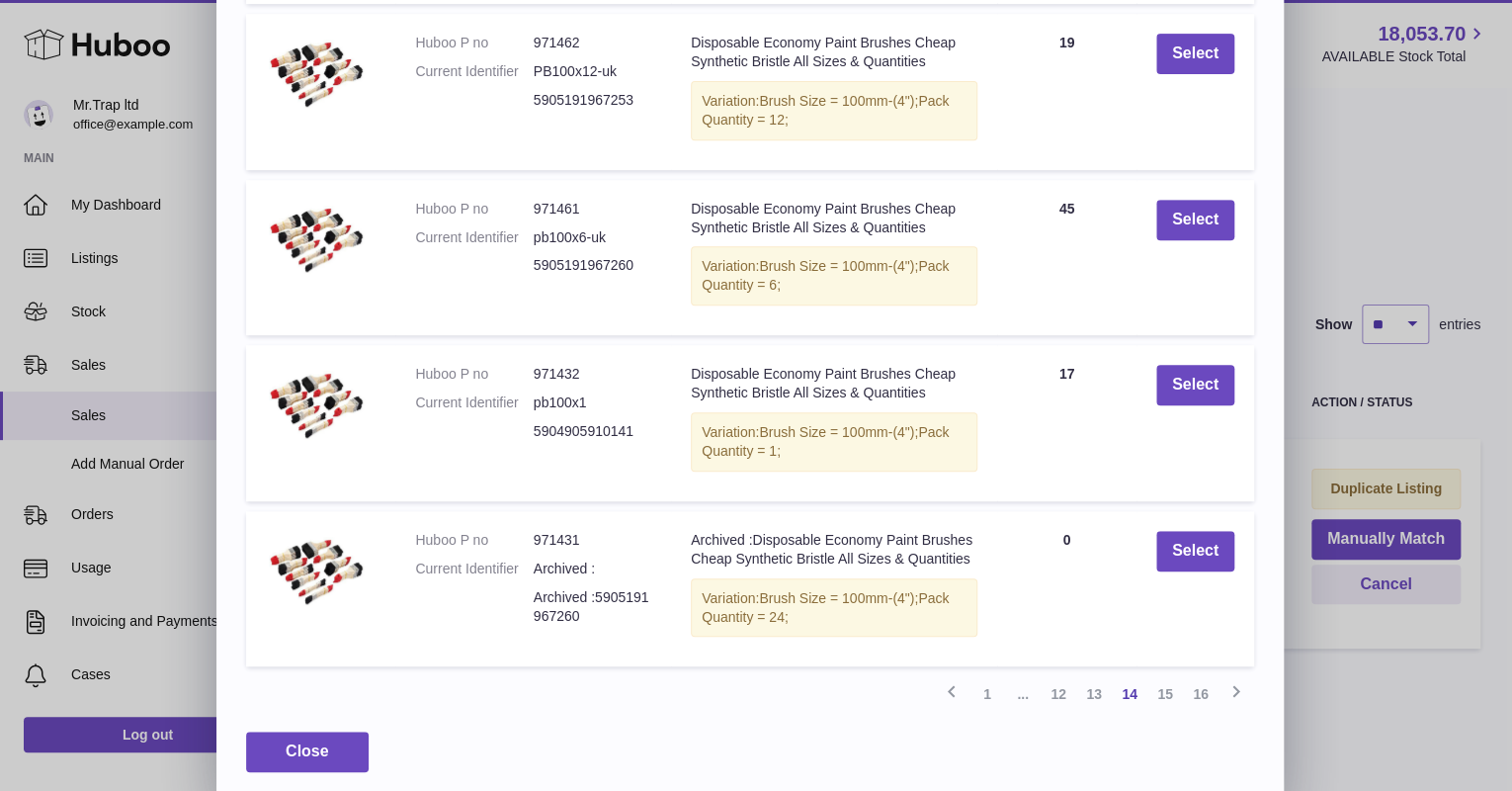 scroll, scrollTop: 393, scrollLeft: 0, axis: vertical 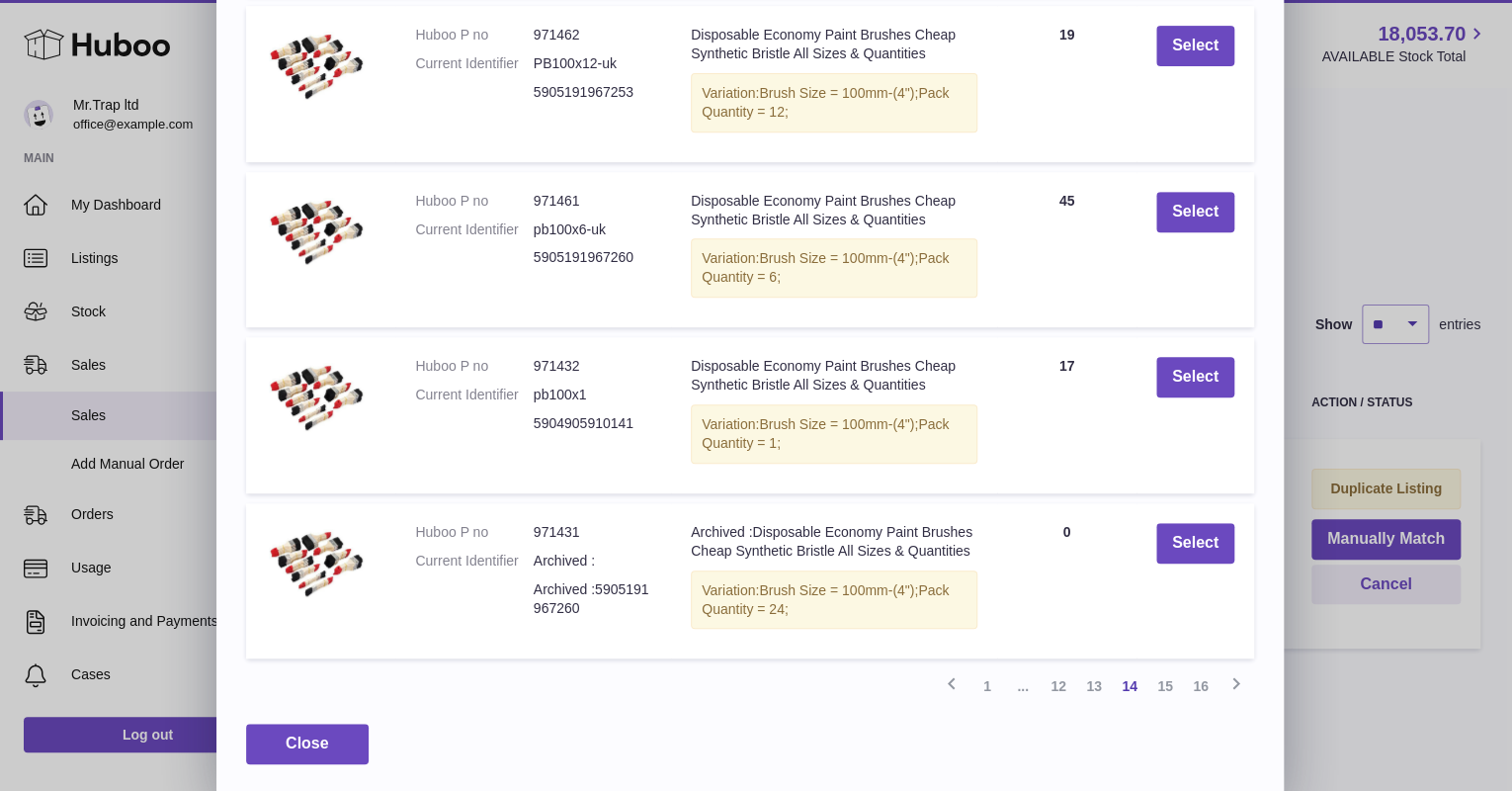 click on "13" at bounding box center (1094, 686) 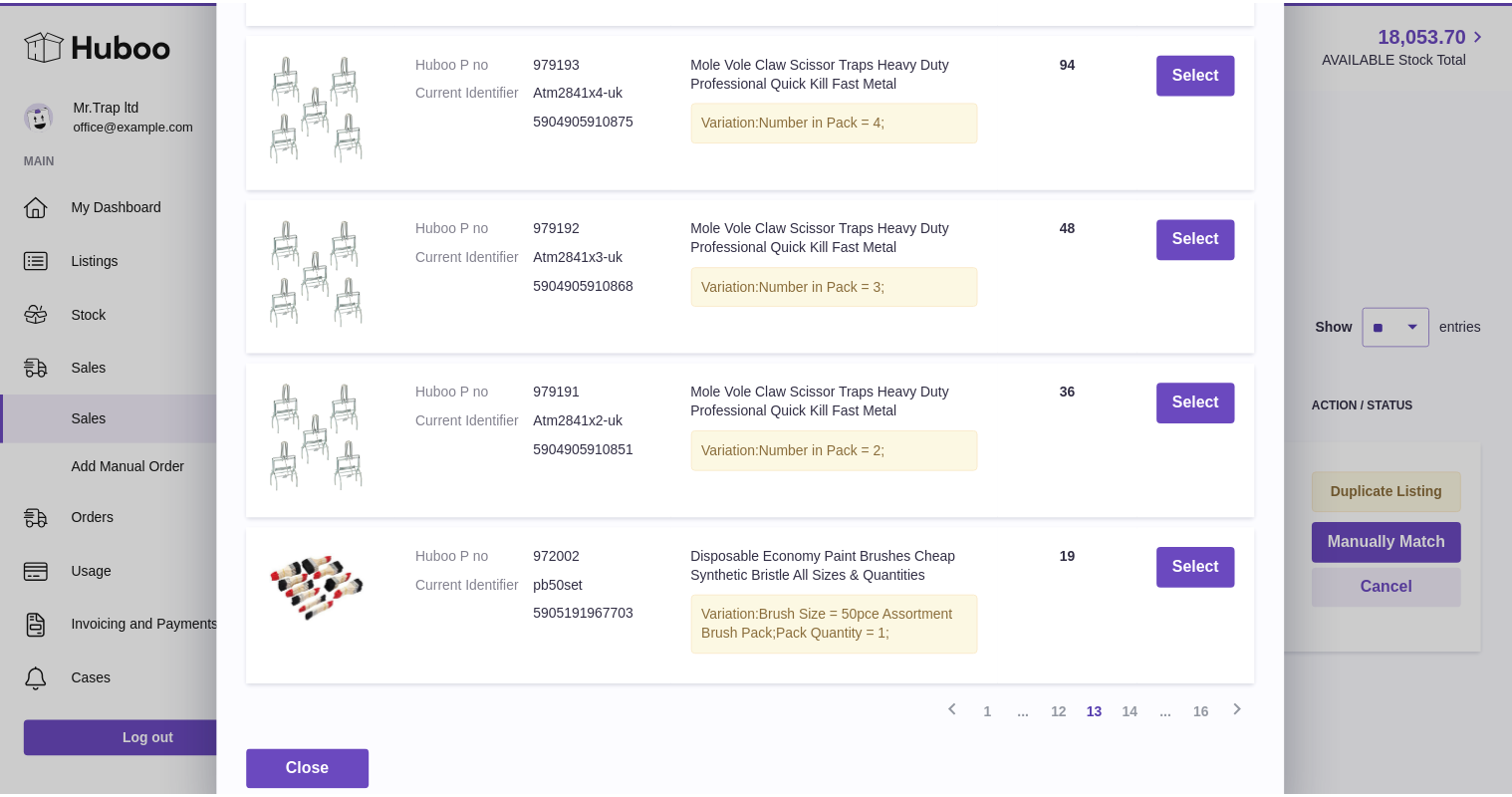 scroll, scrollTop: 391, scrollLeft: 0, axis: vertical 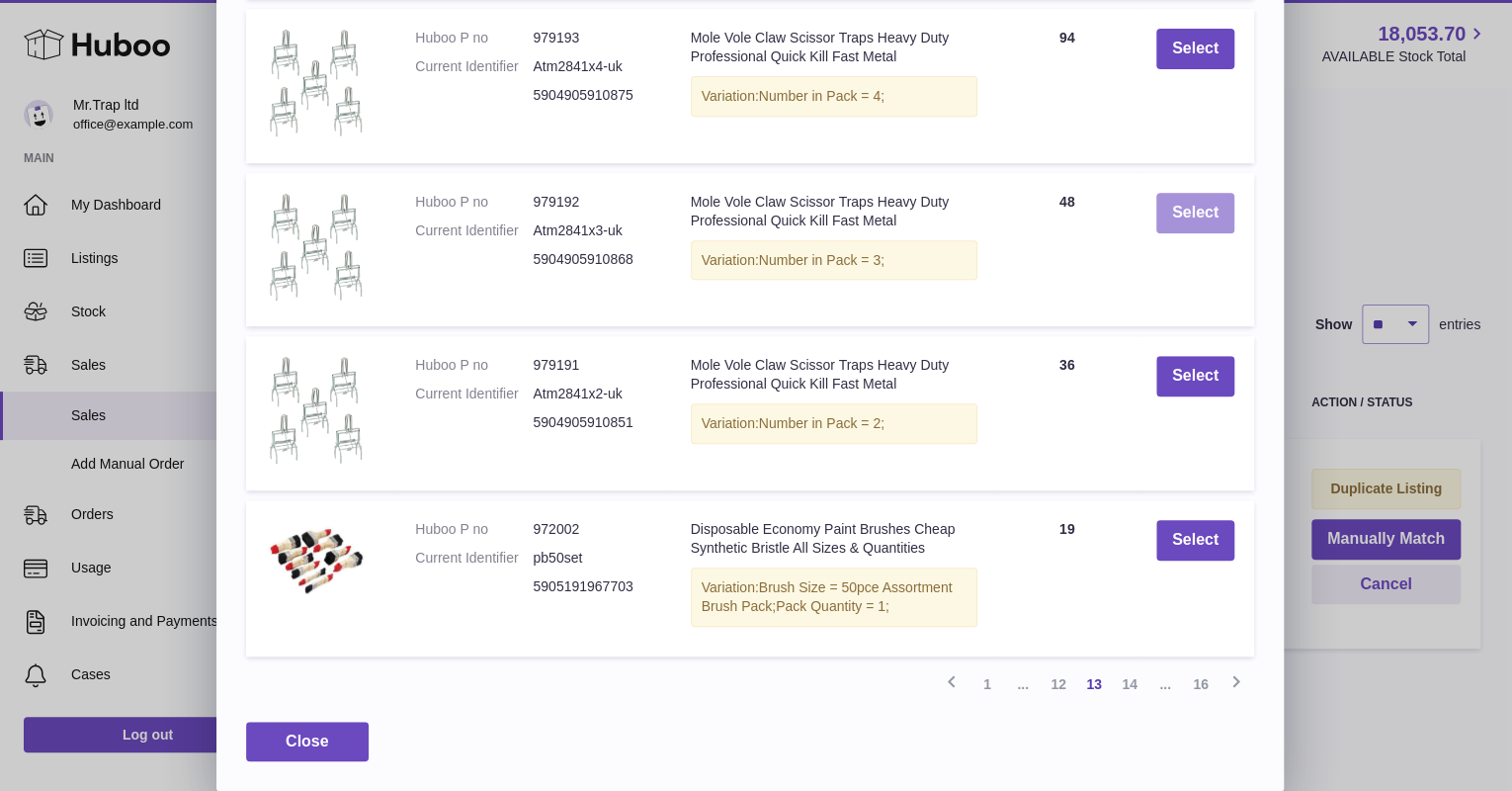 click on "Select" at bounding box center (1195, 213) 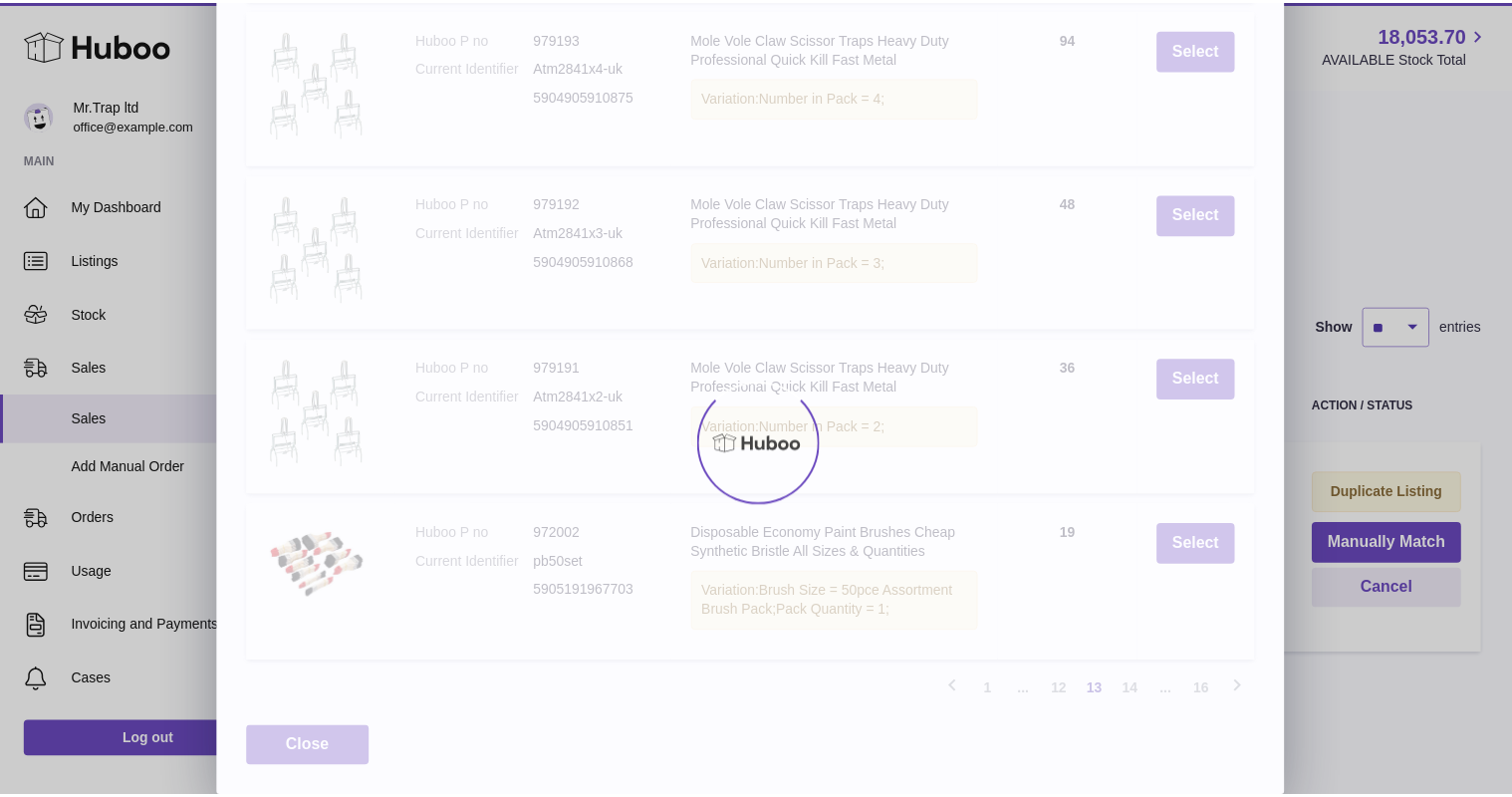 scroll, scrollTop: 0, scrollLeft: 0, axis: both 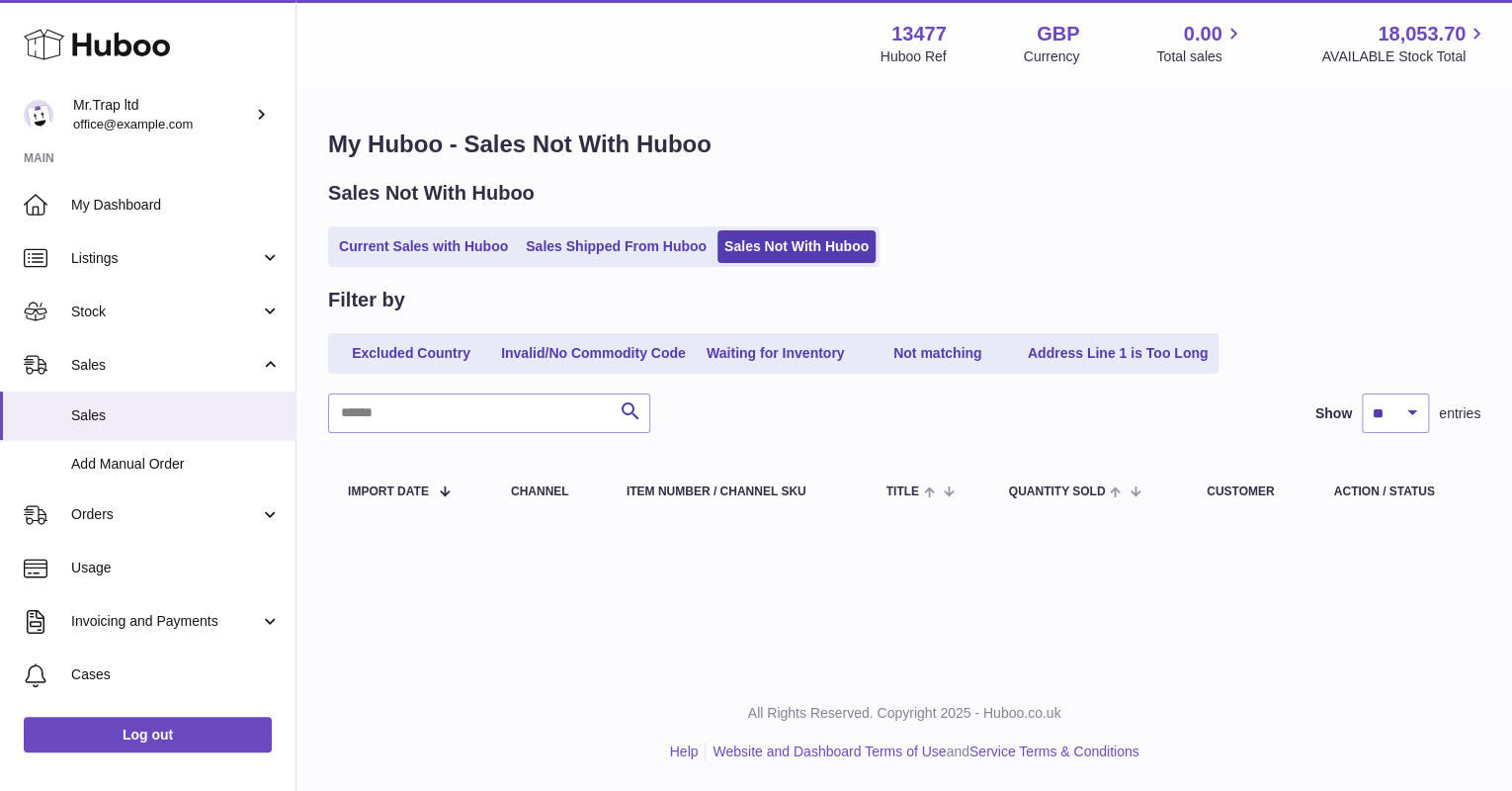 drag, startPoint x: 393, startPoint y: 242, endPoint x: 403, endPoint y: 246, distance: 10.77033 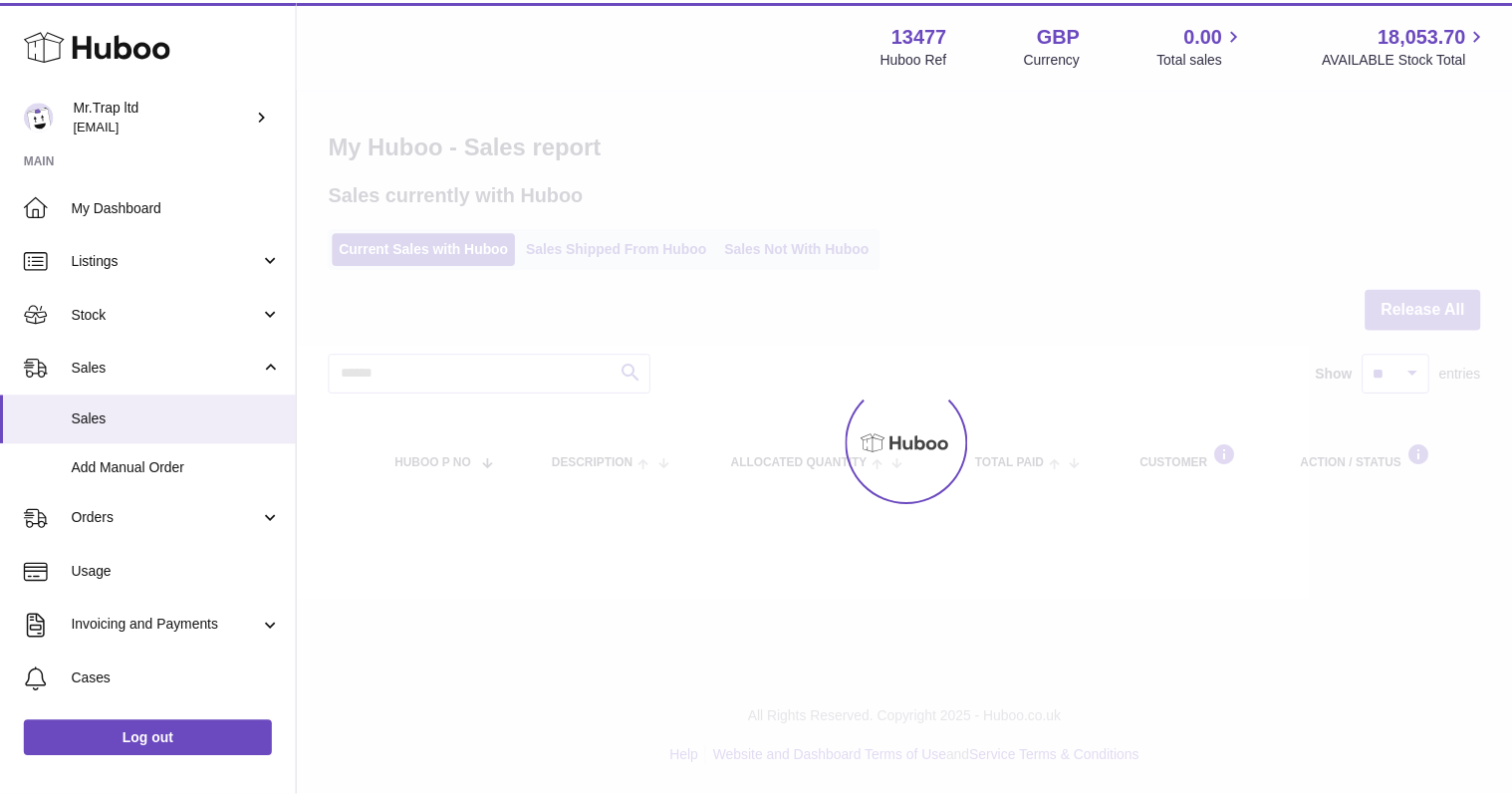 scroll, scrollTop: 0, scrollLeft: 0, axis: both 